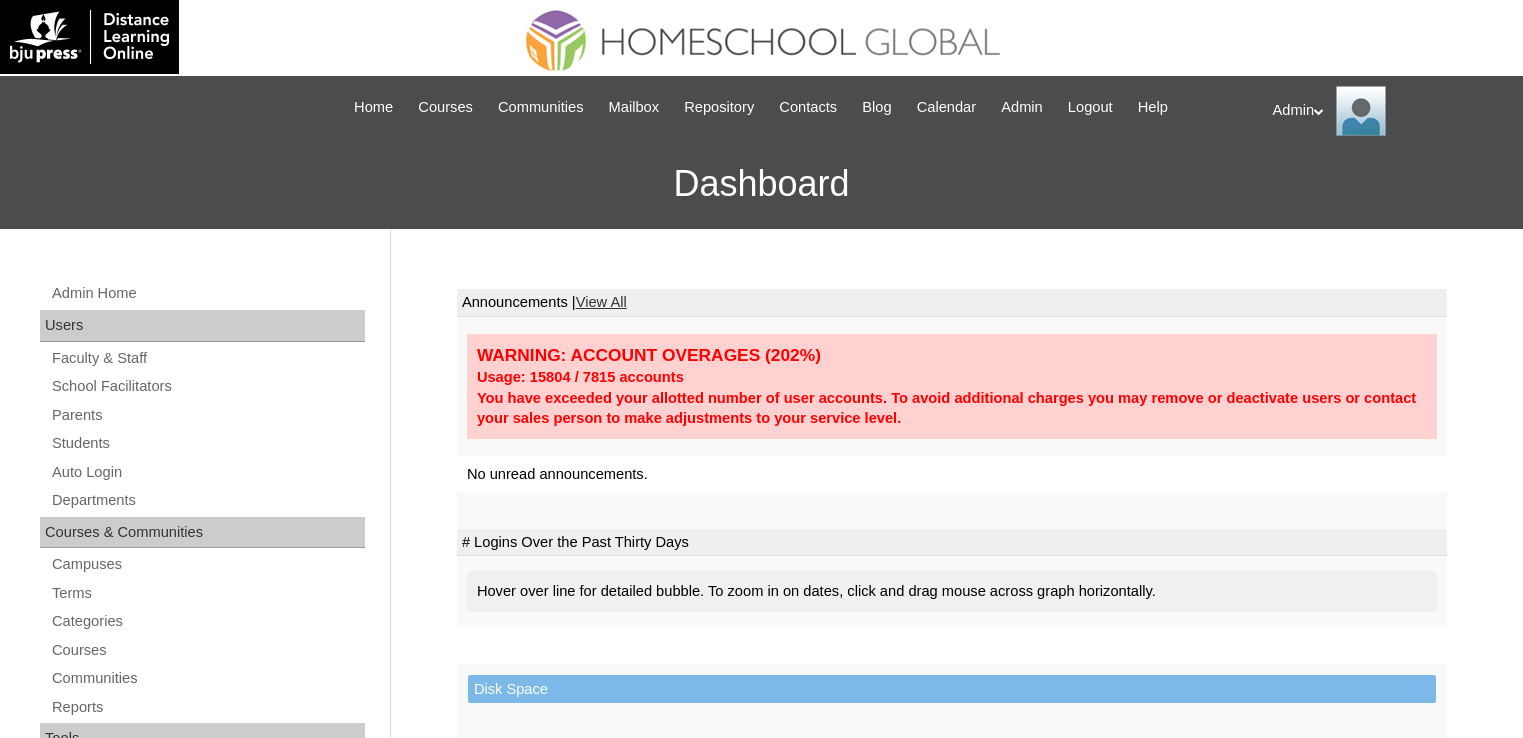 scroll, scrollTop: 0, scrollLeft: 0, axis: both 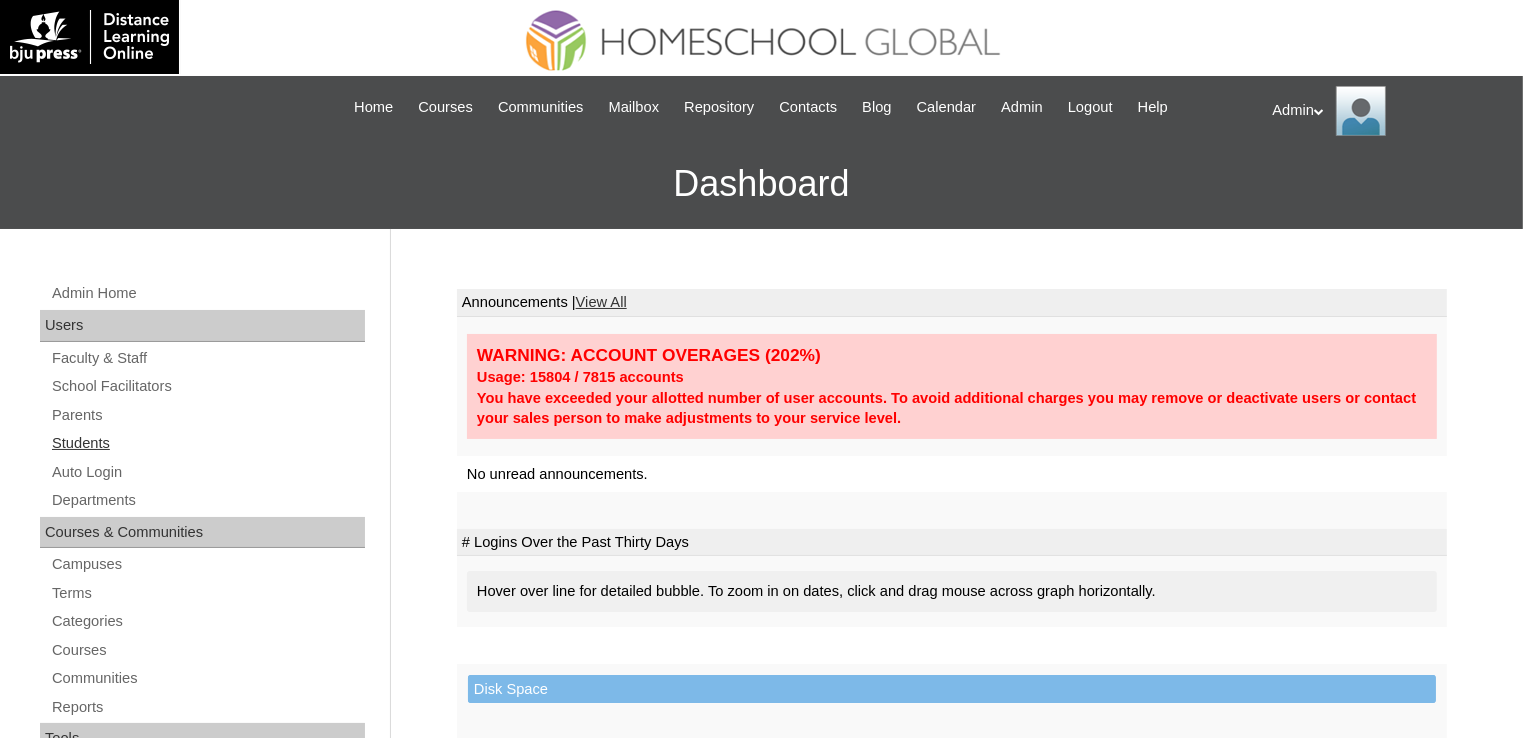 click on "Students" at bounding box center (207, 443) 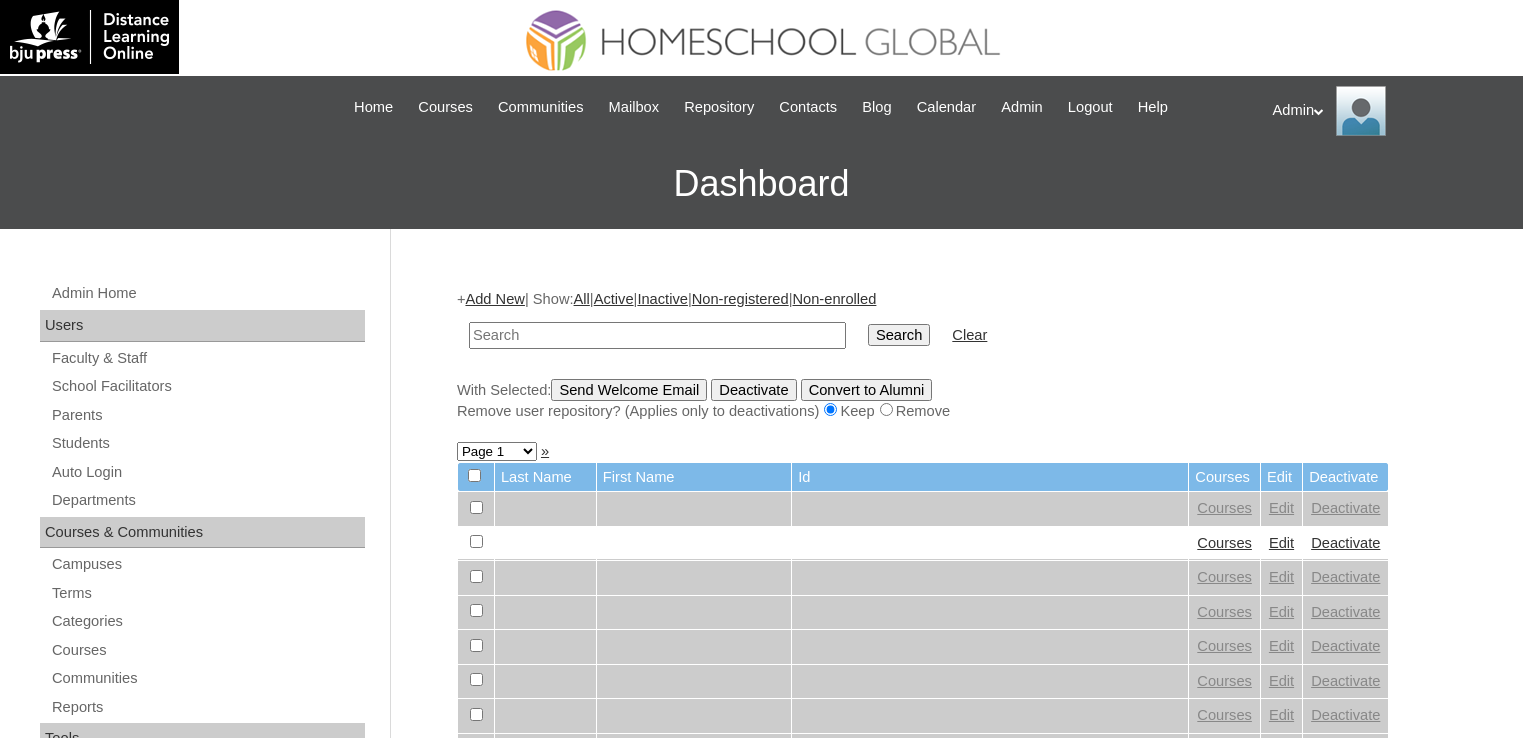 scroll, scrollTop: 0, scrollLeft: 0, axis: both 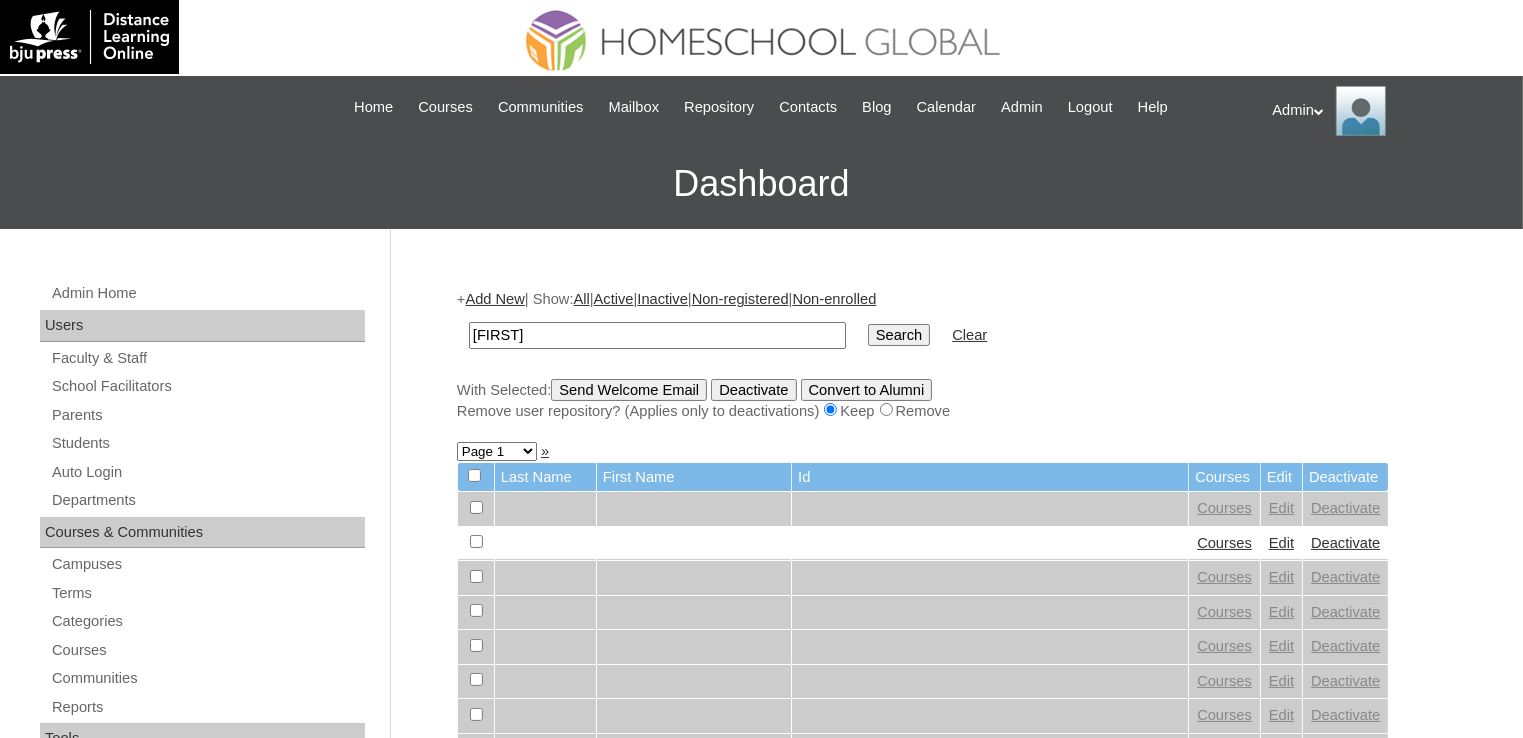 type on "[FIRST]" 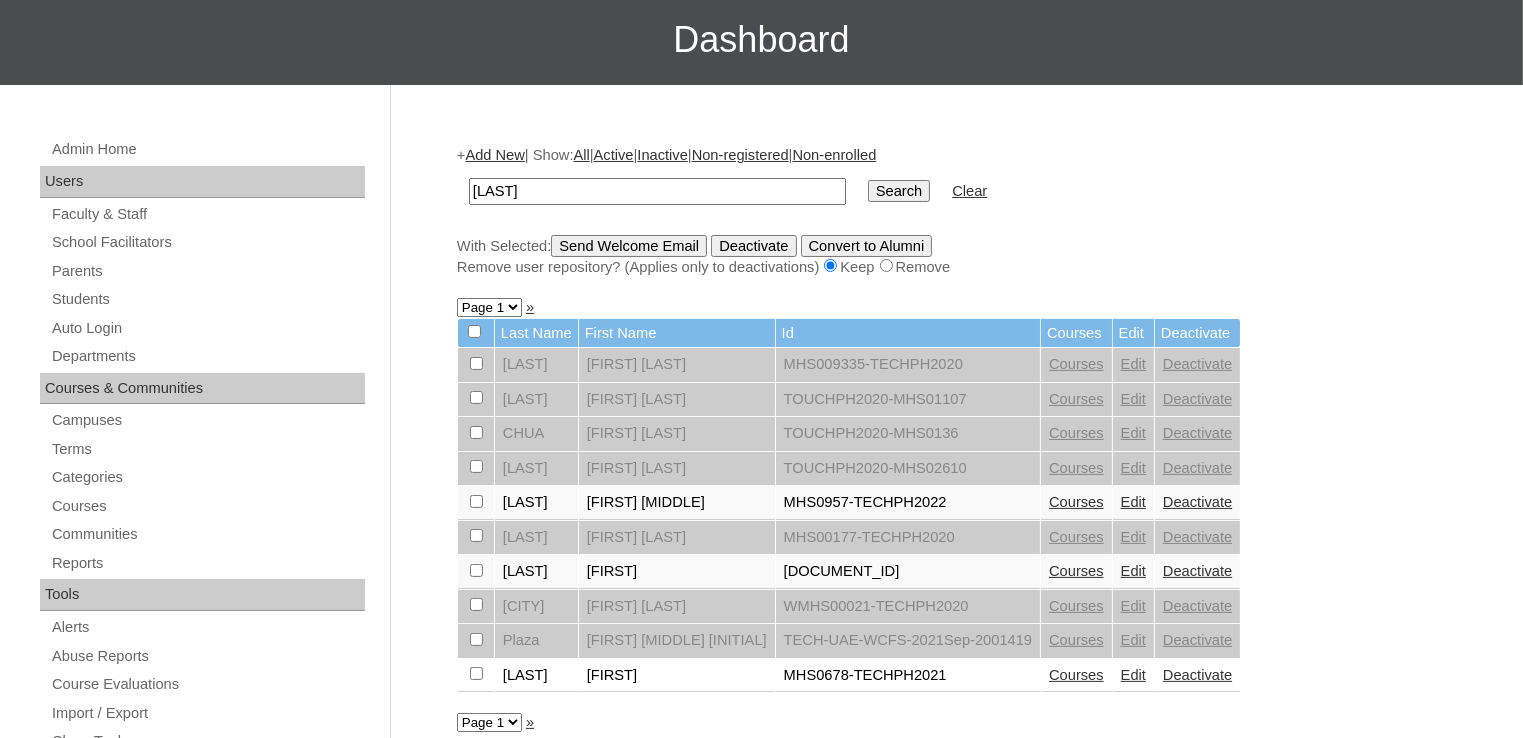 scroll, scrollTop: 146, scrollLeft: 0, axis: vertical 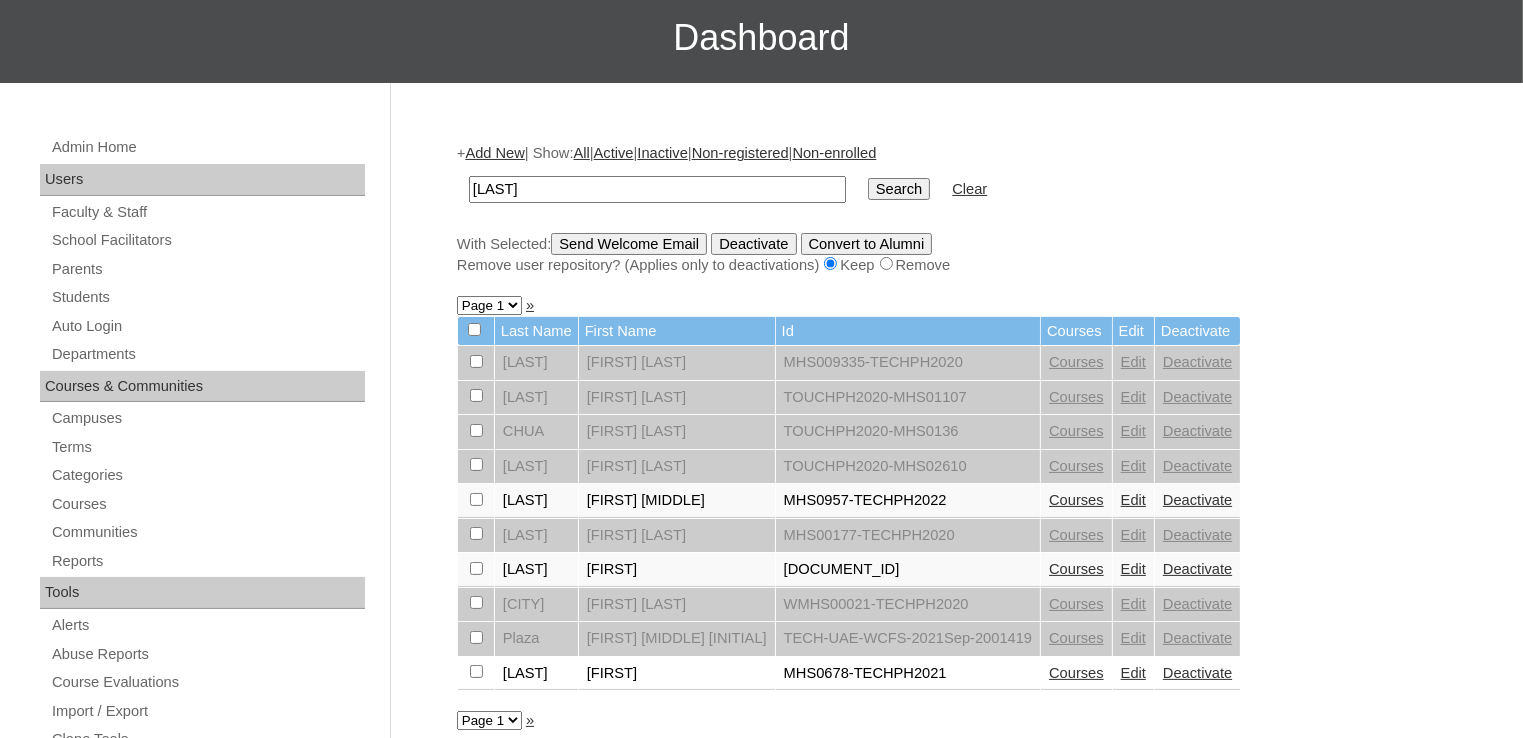 click on "Courses" at bounding box center (1076, 569) 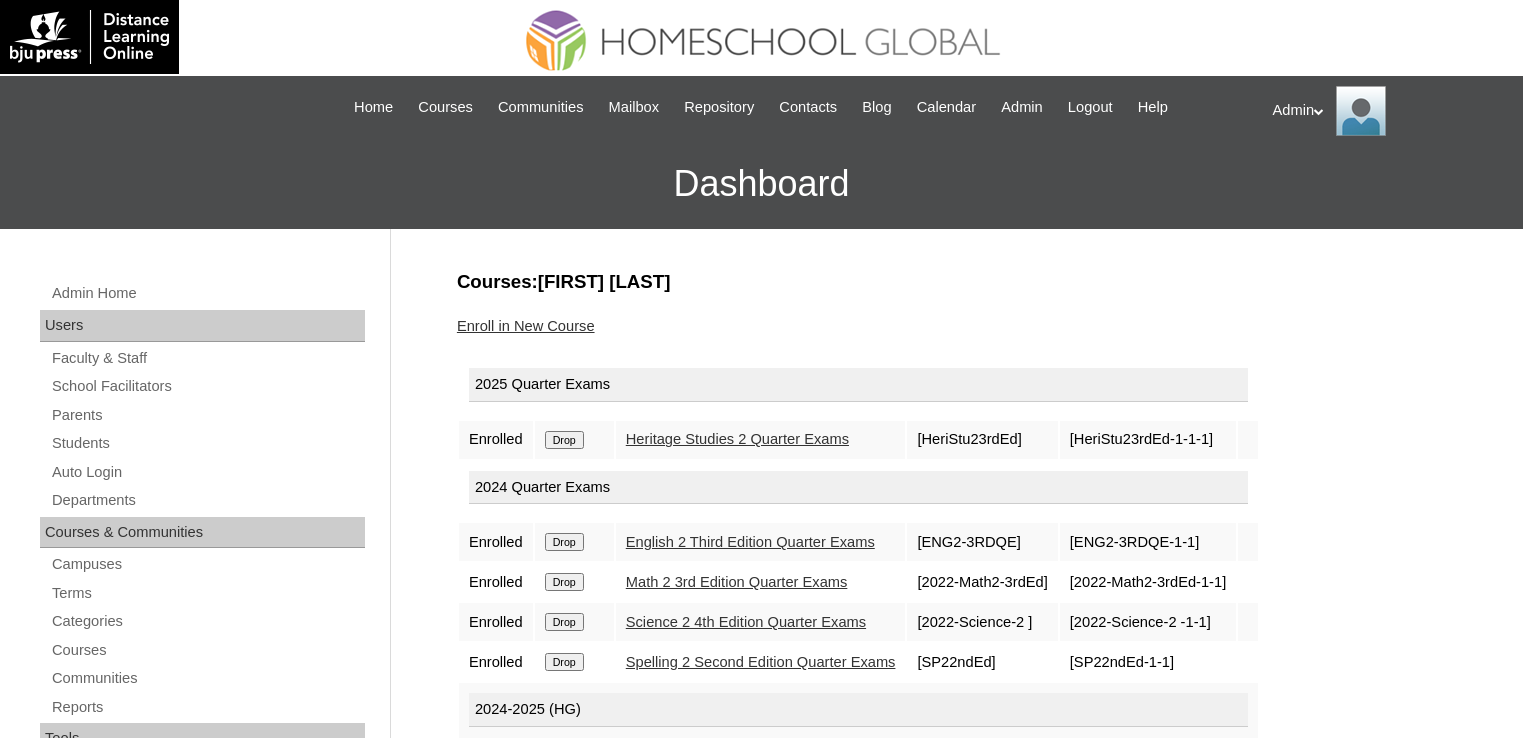 scroll, scrollTop: 0, scrollLeft: 0, axis: both 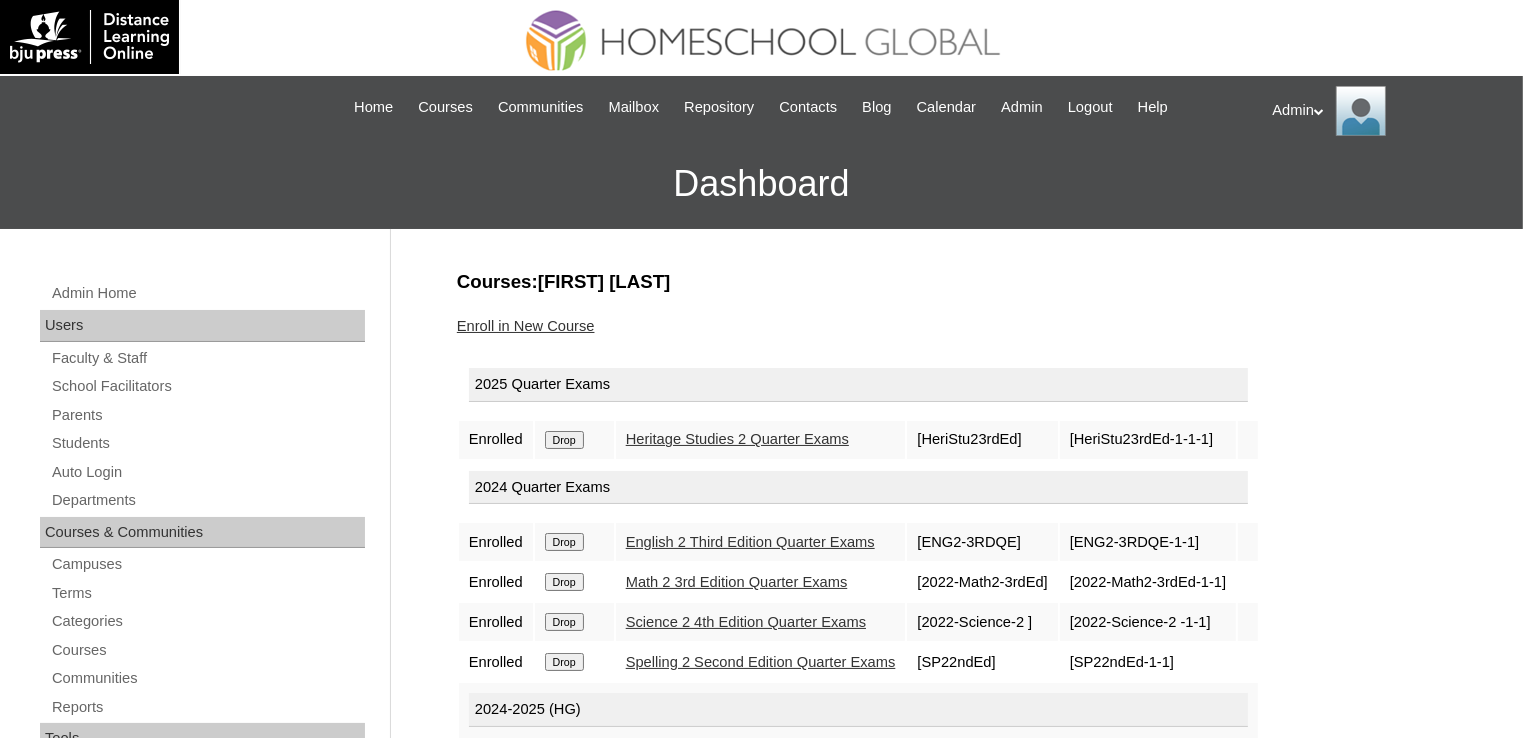 click on "Drop" at bounding box center [564, 440] 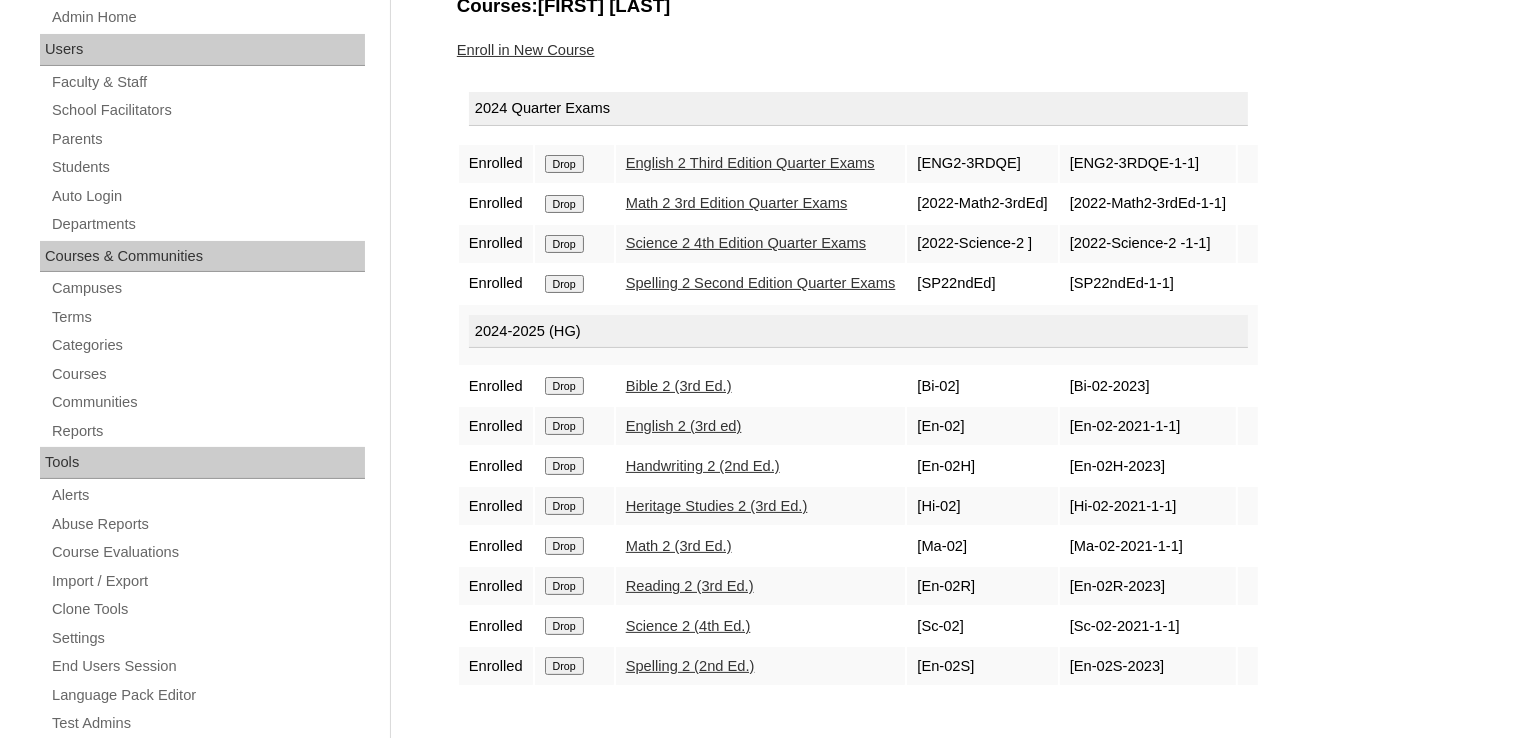 scroll, scrollTop: 276, scrollLeft: 0, axis: vertical 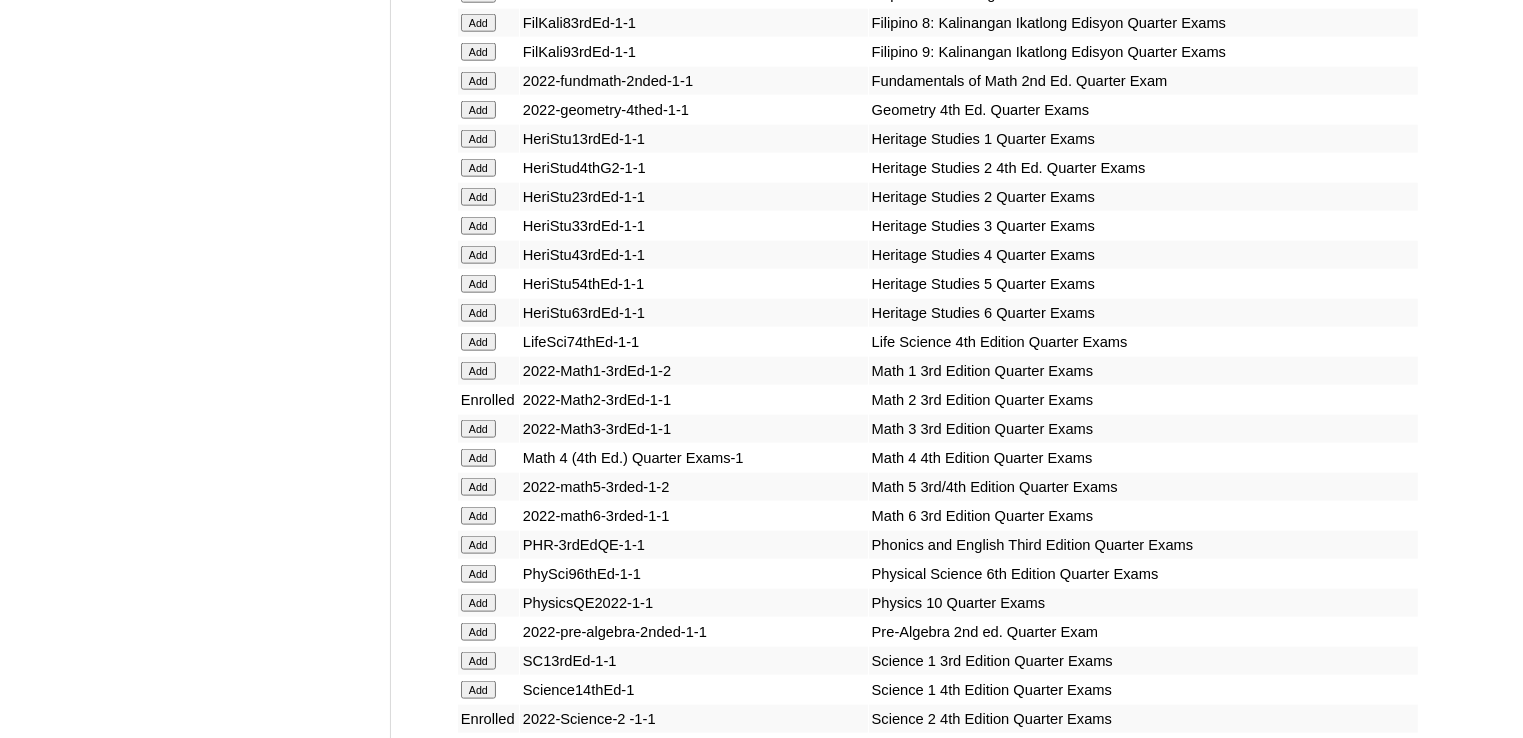 click on "Add" at bounding box center [478, -9609] 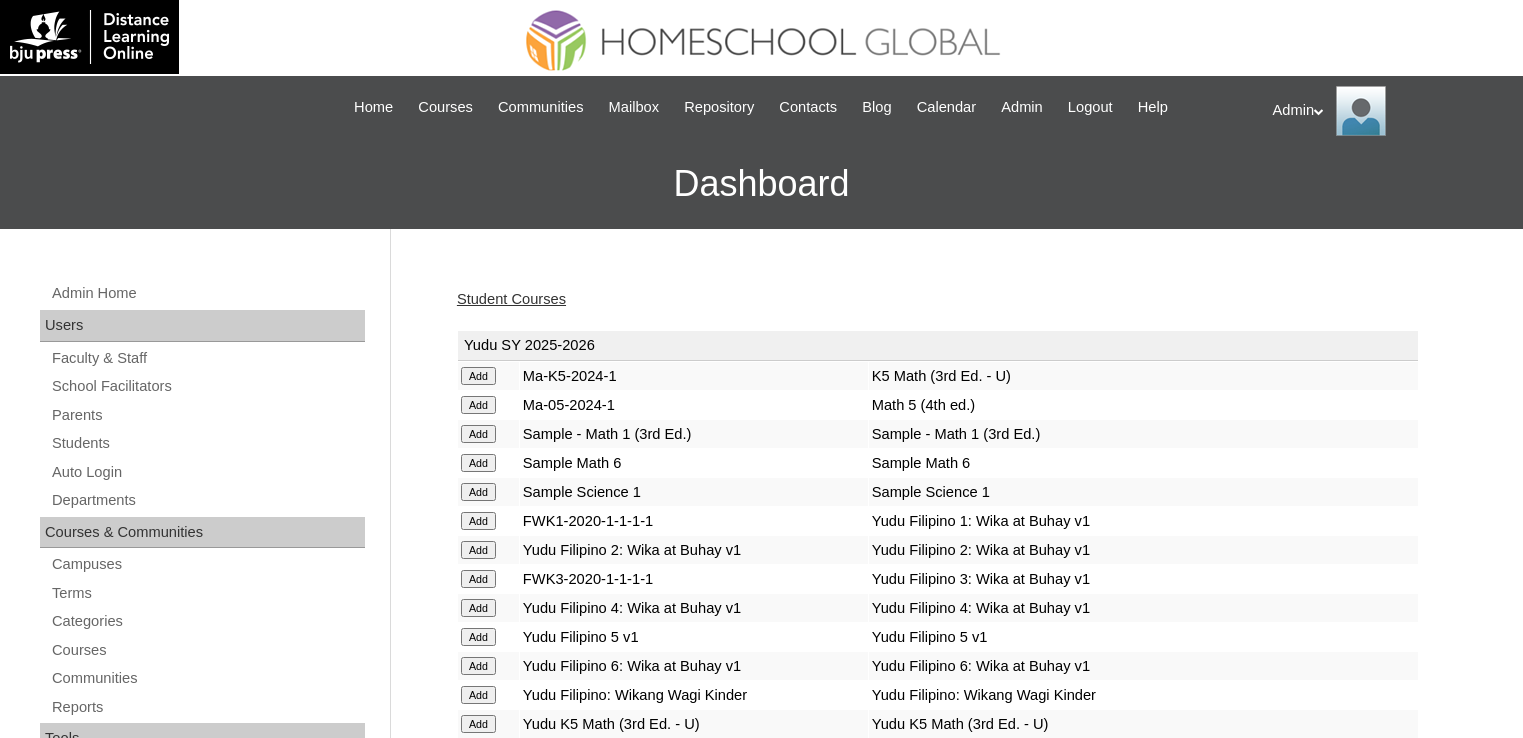 scroll, scrollTop: 0, scrollLeft: 0, axis: both 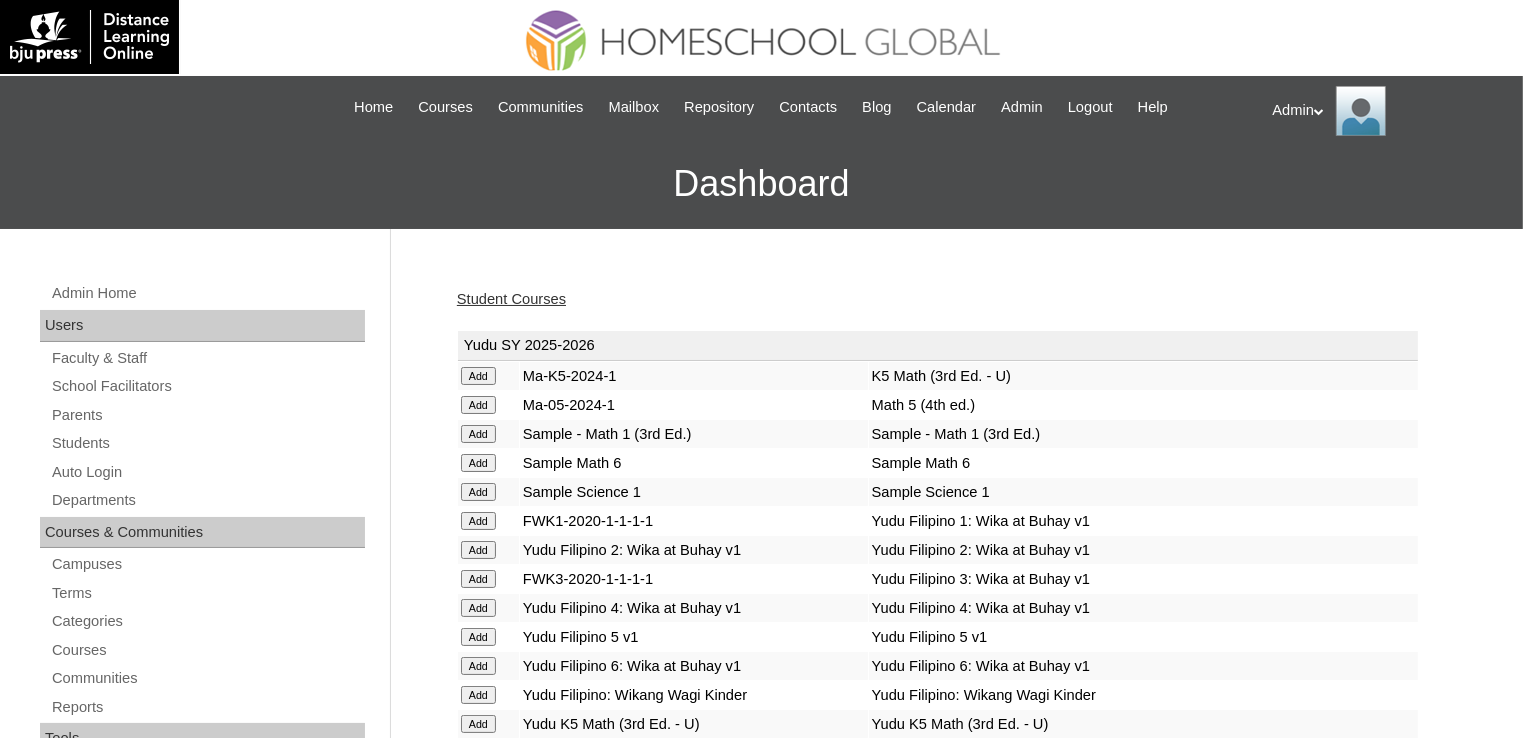 click on "Student Courses" at bounding box center (511, 299) 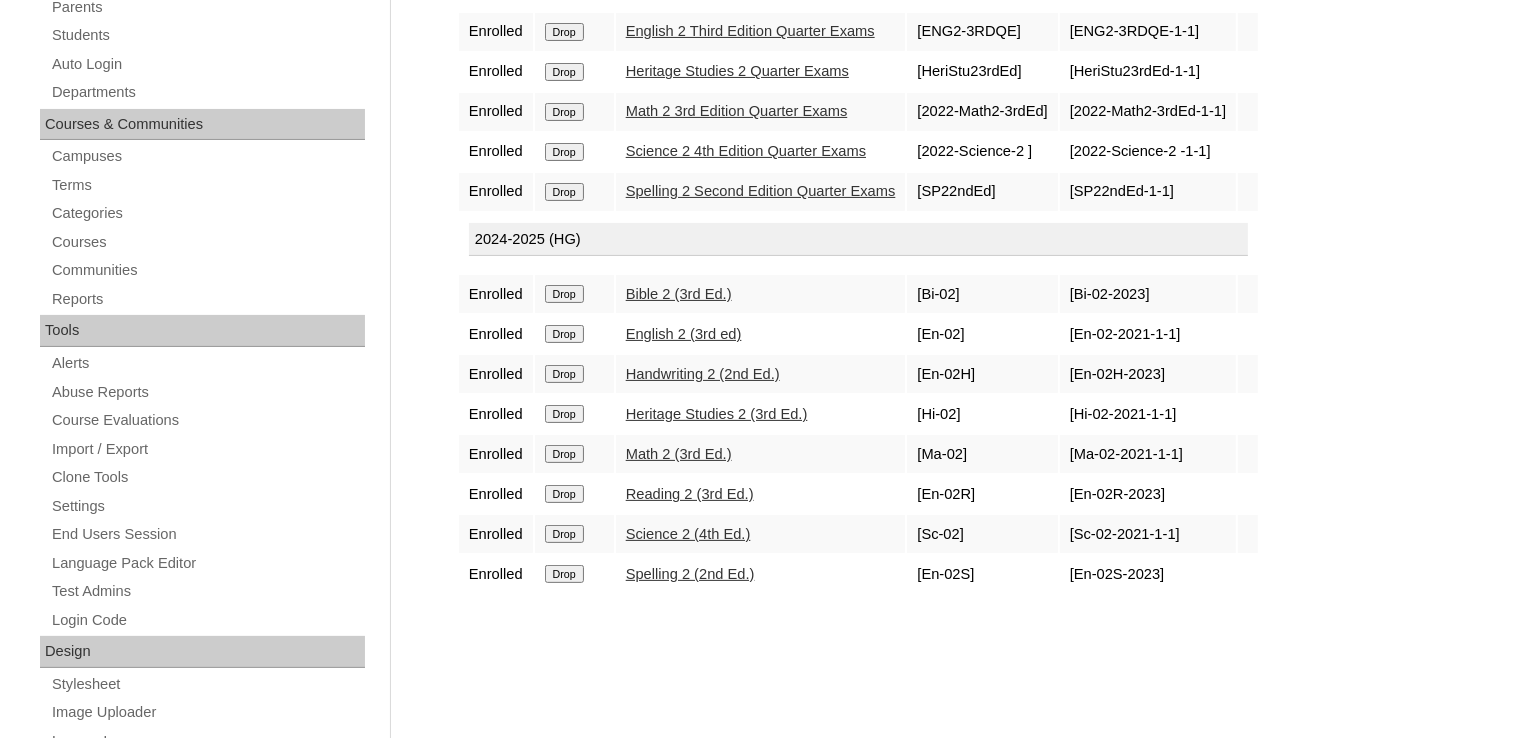 scroll, scrollTop: 0, scrollLeft: 0, axis: both 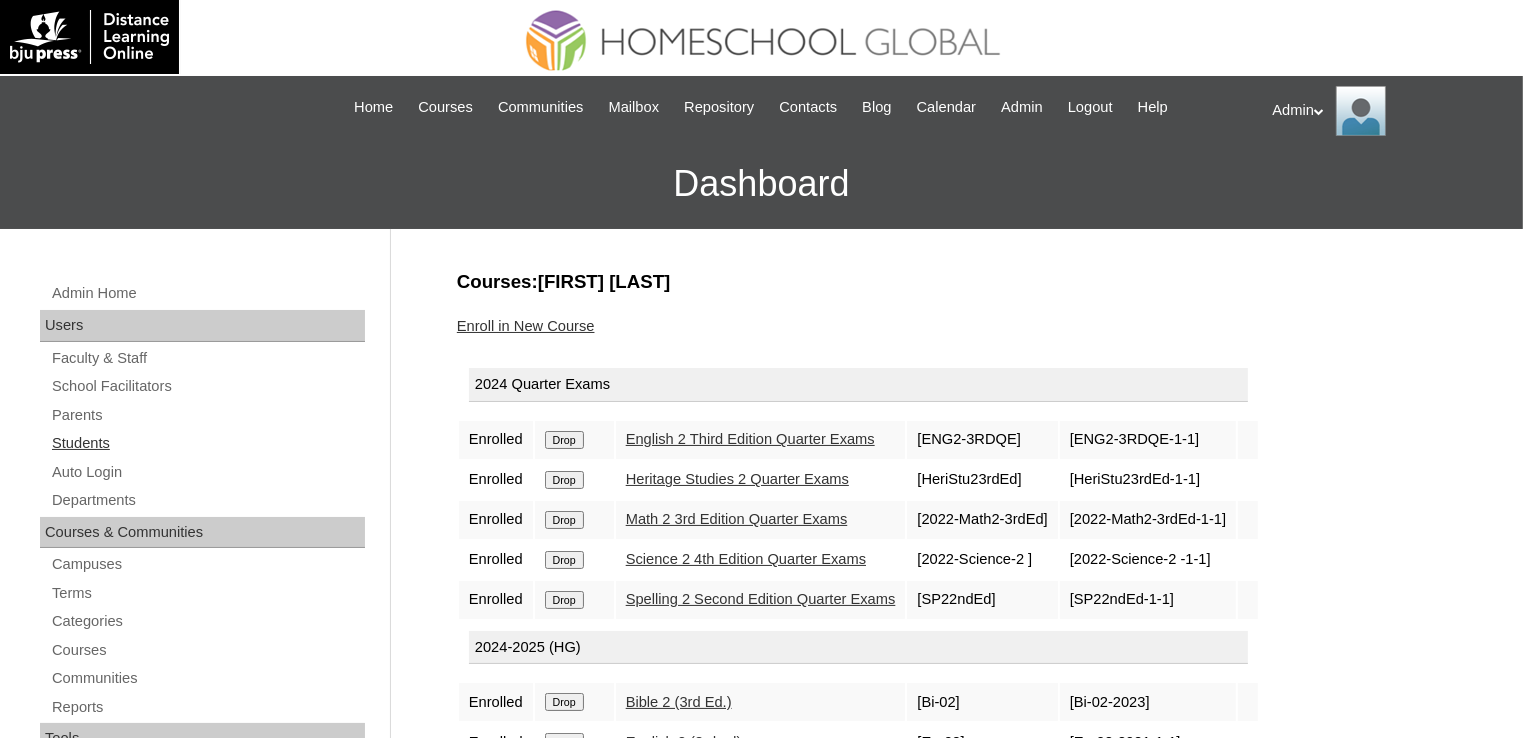 click on "Students" at bounding box center [207, 443] 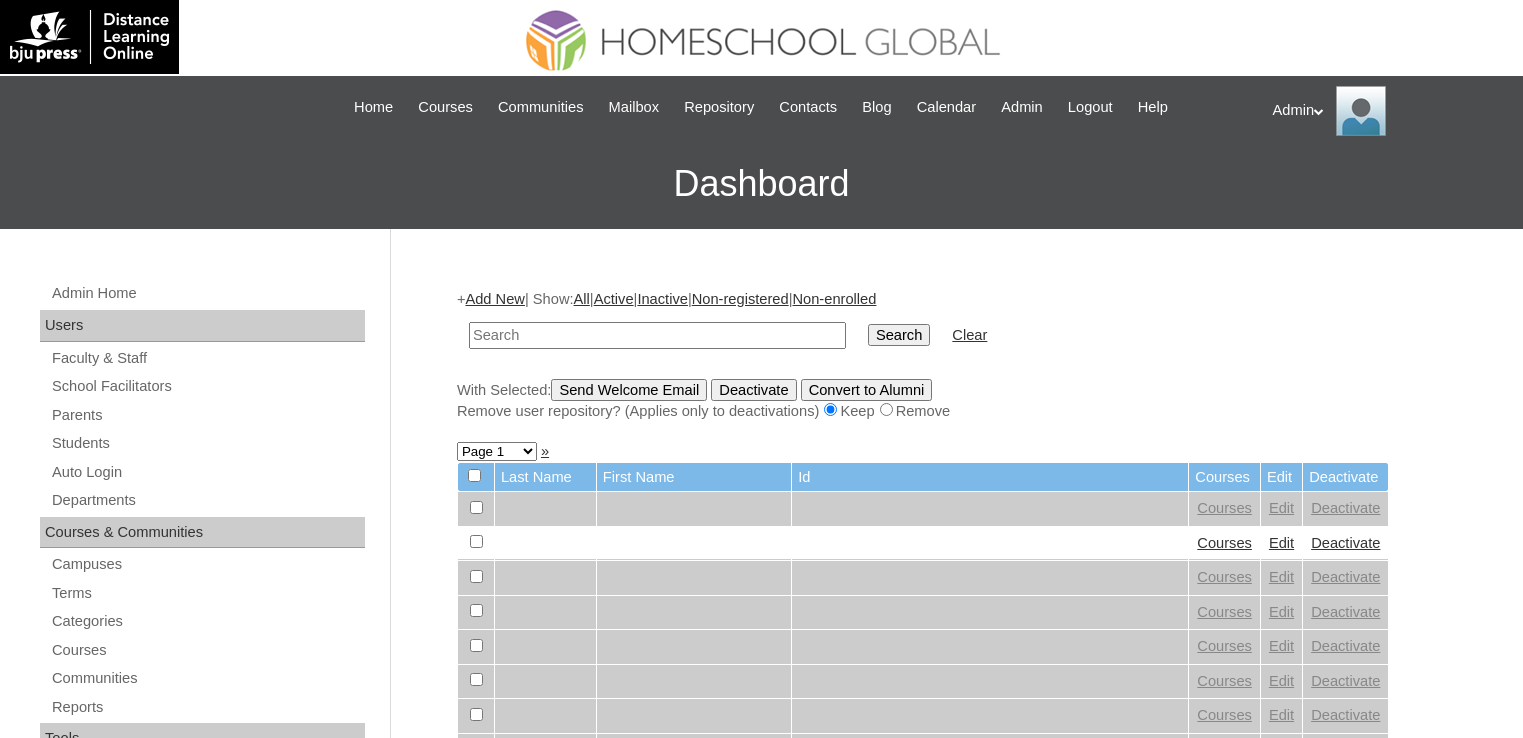 scroll, scrollTop: 0, scrollLeft: 0, axis: both 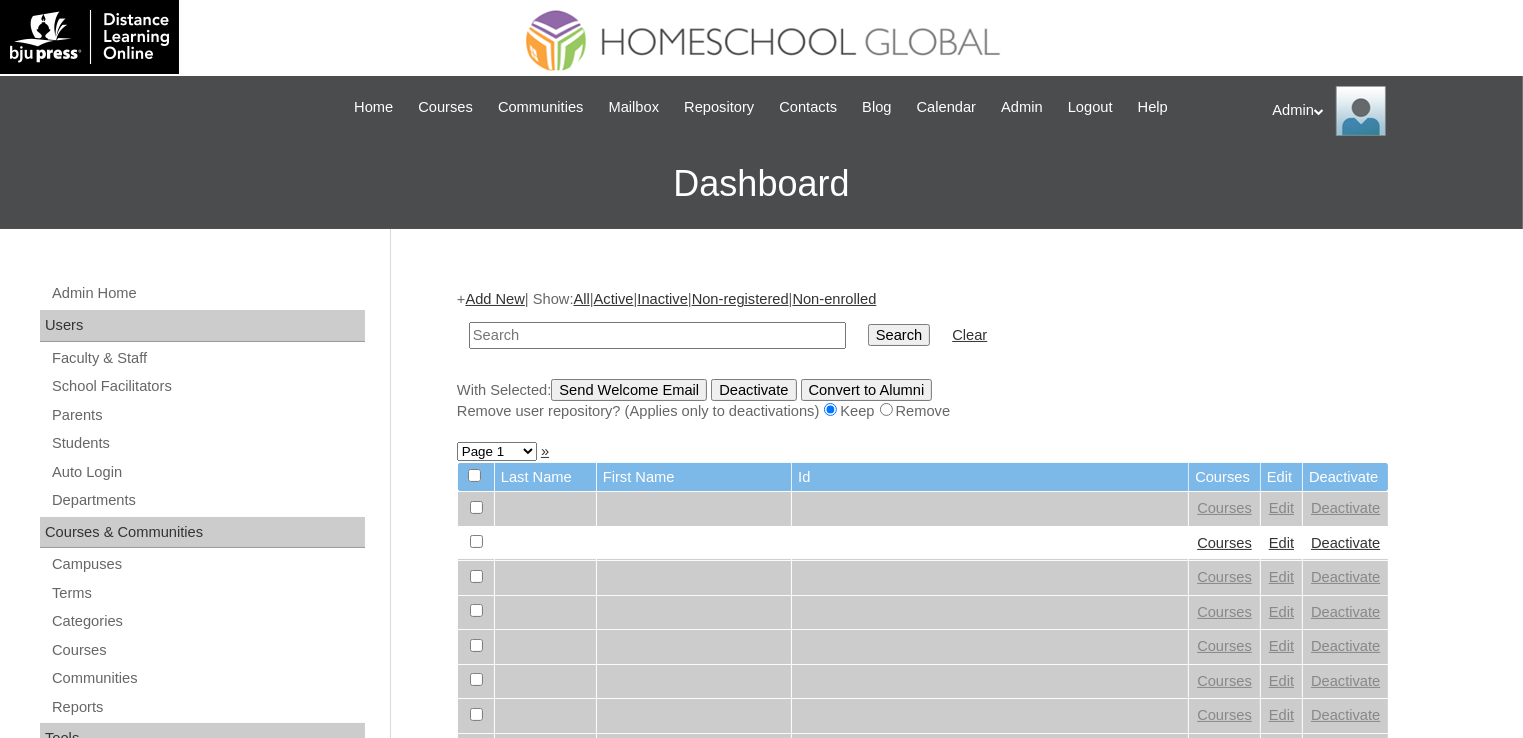 click at bounding box center (657, 335) 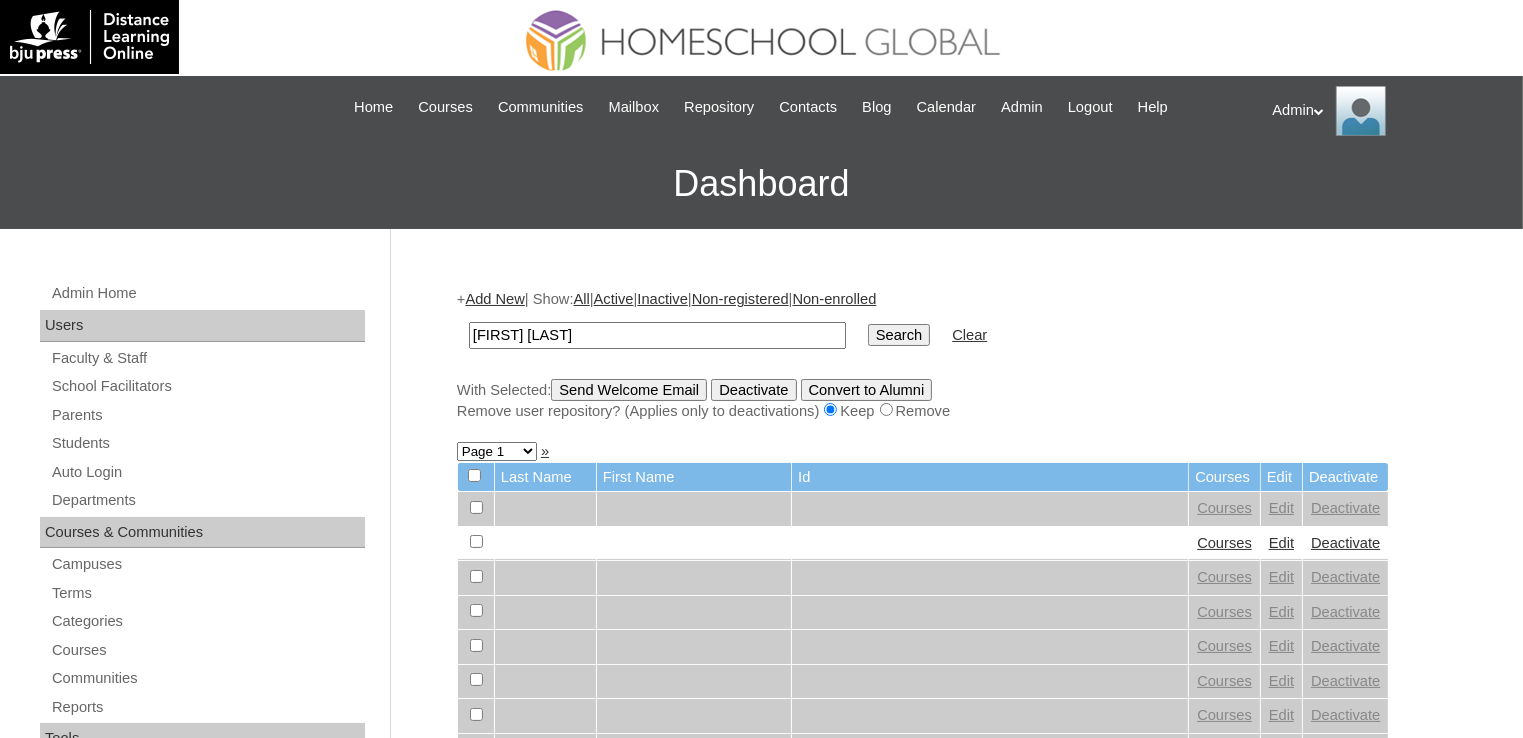 type on "Leigh Khiara" 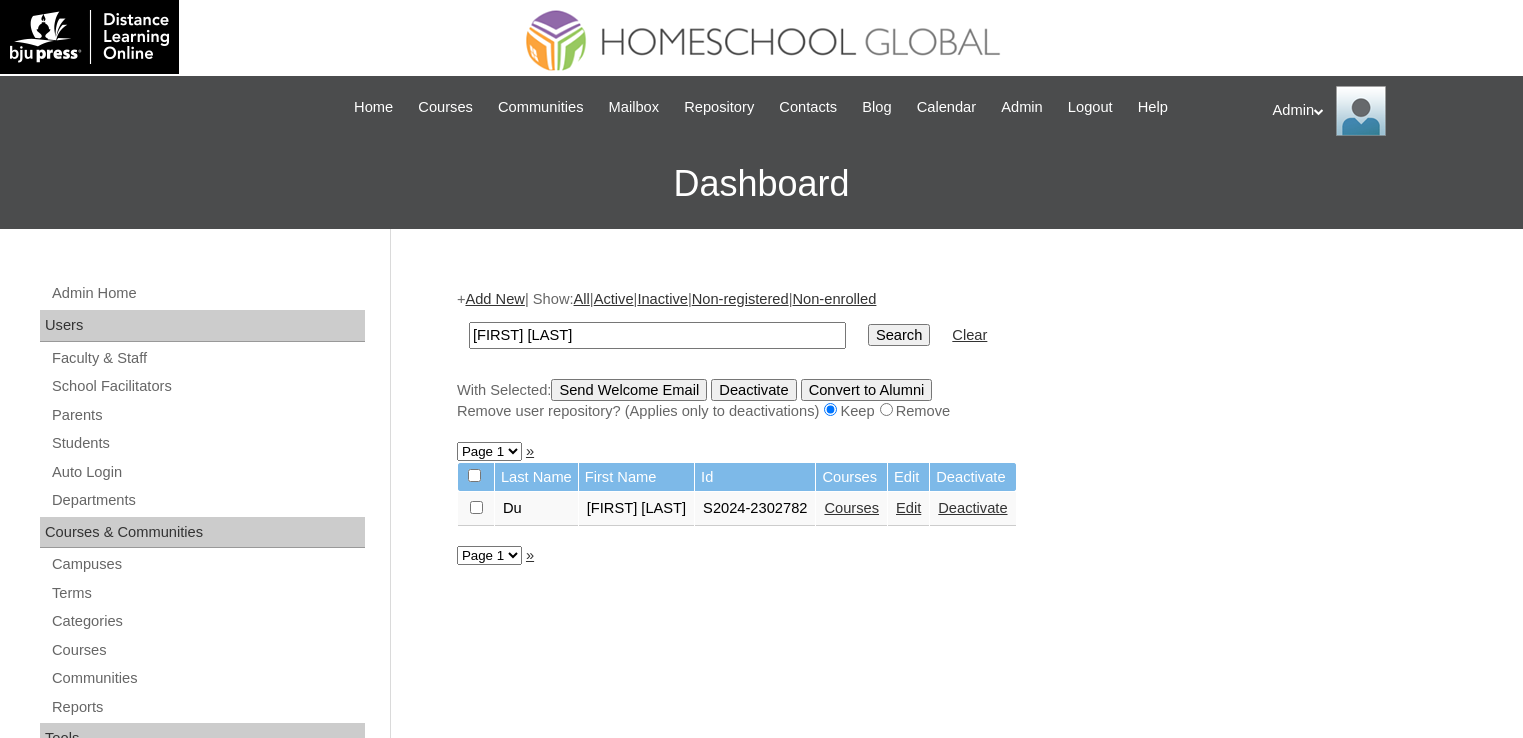 scroll, scrollTop: 0, scrollLeft: 0, axis: both 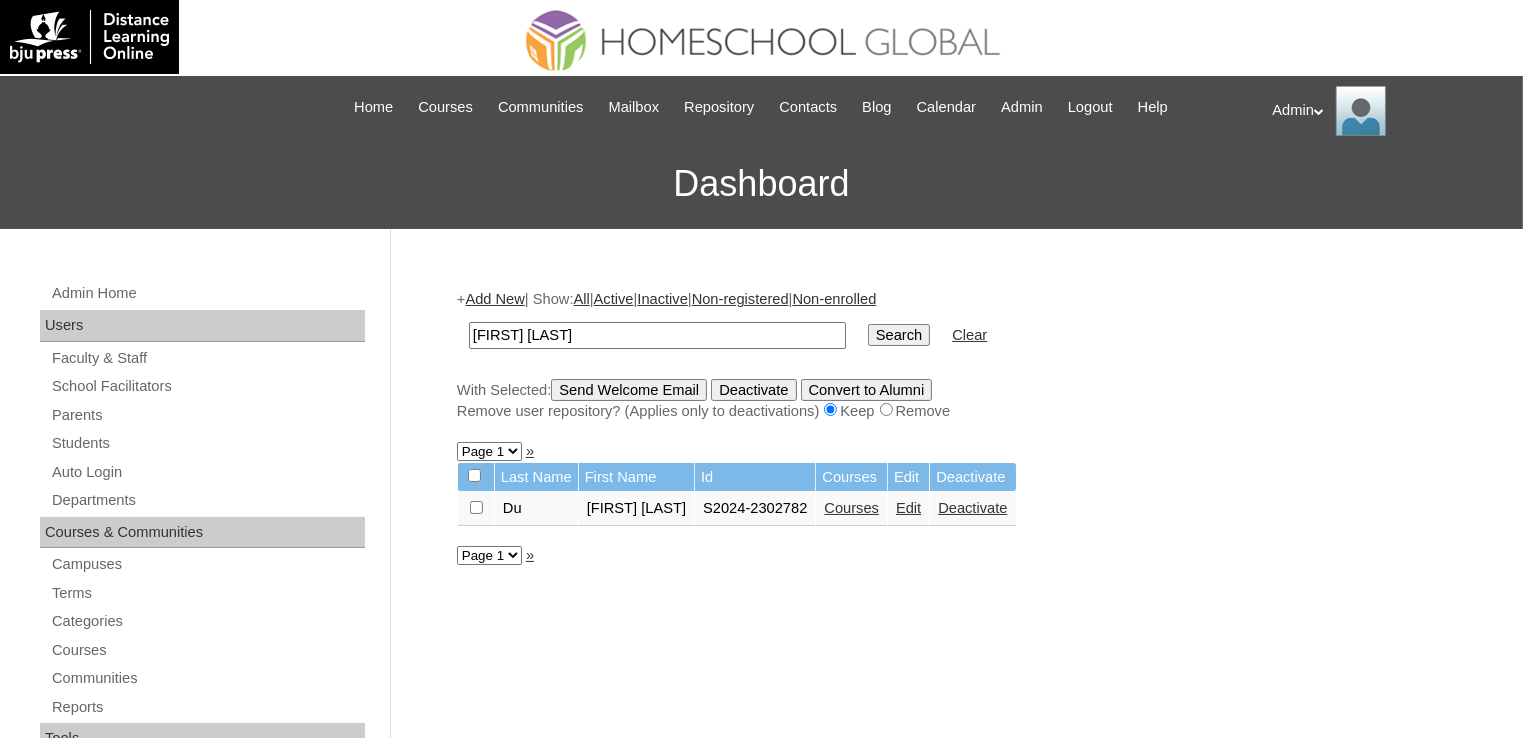 click on "Courses" at bounding box center (851, 508) 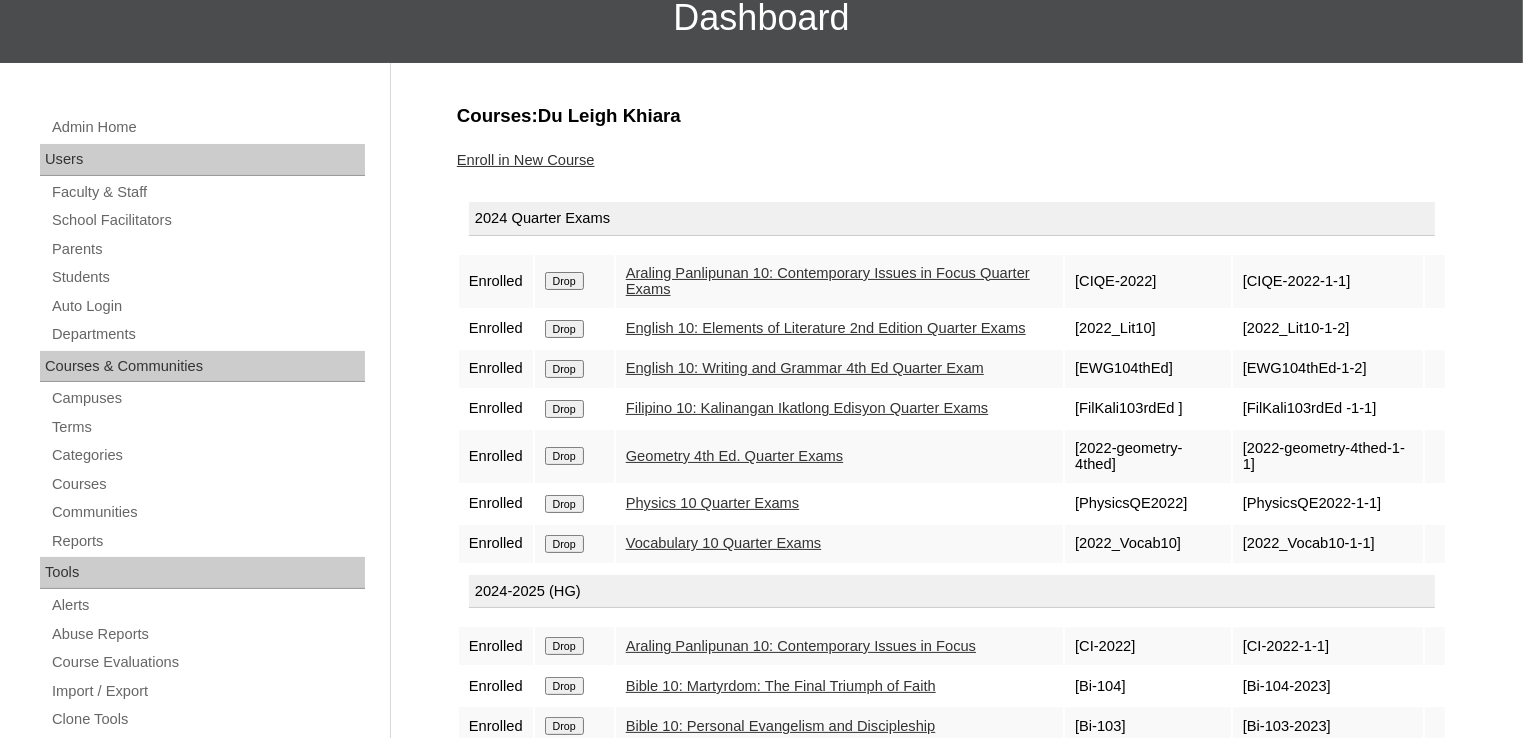 scroll, scrollTop: 168, scrollLeft: 0, axis: vertical 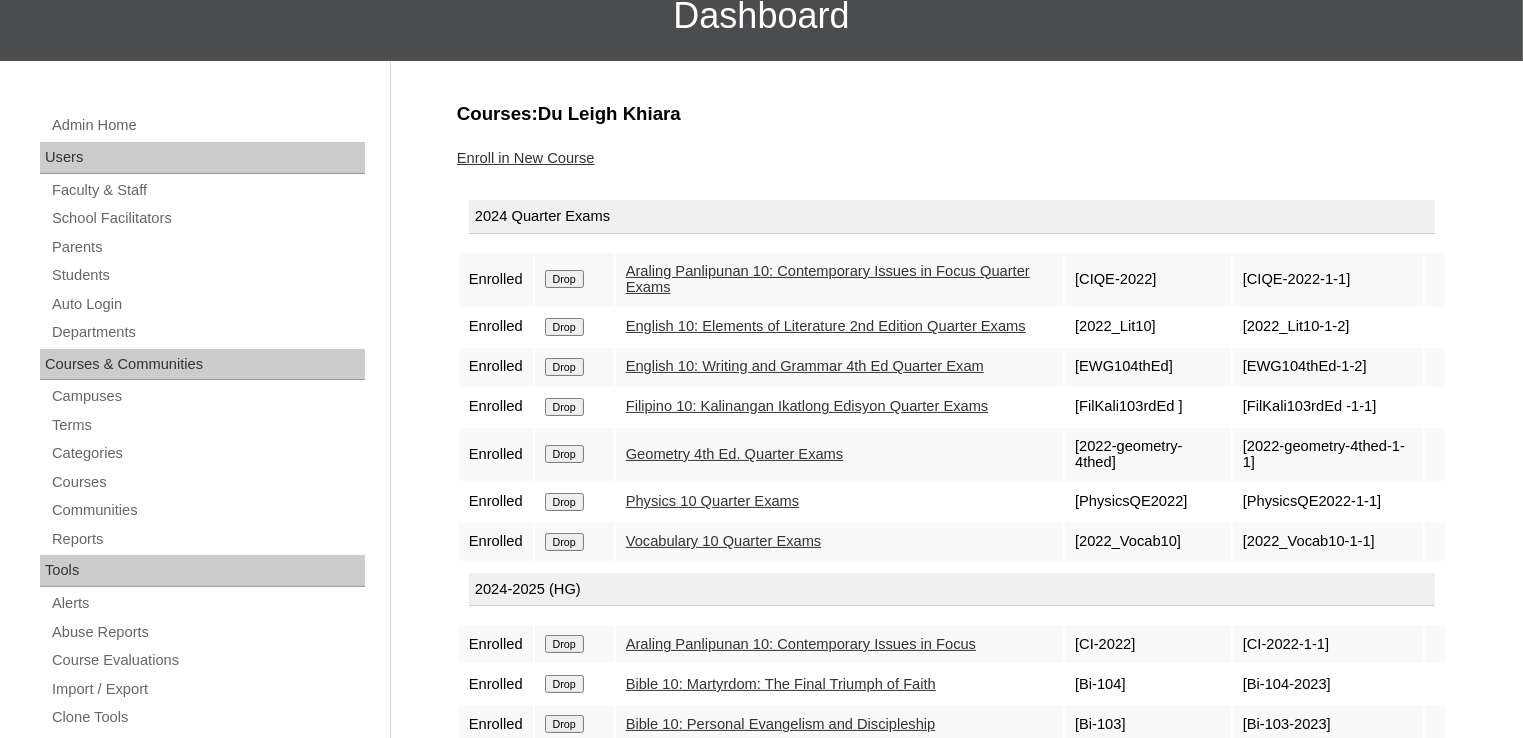 click on "Araling Panlipunan 10: Contemporary Issues in Focus Quarter Exams" at bounding box center [828, 279] 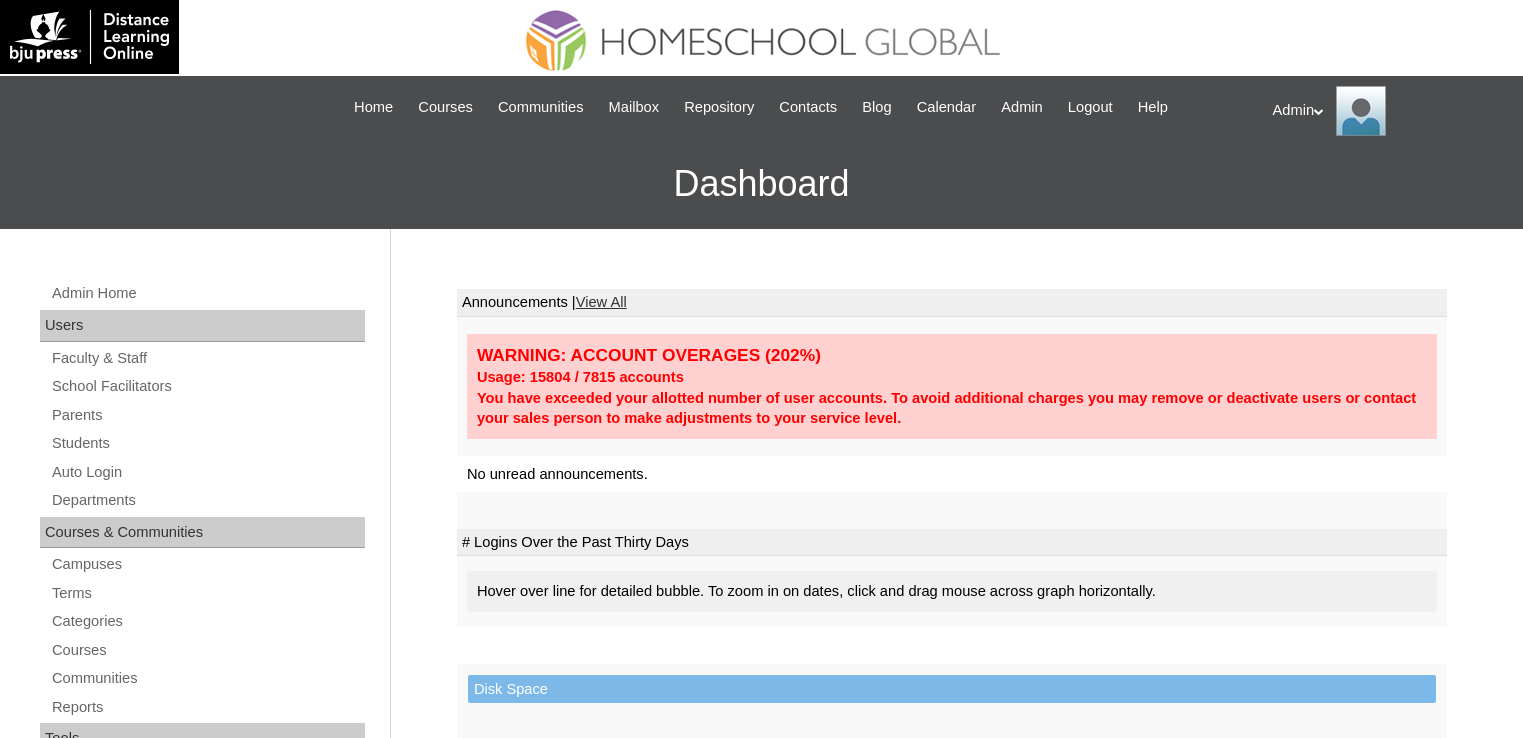scroll, scrollTop: 0, scrollLeft: 0, axis: both 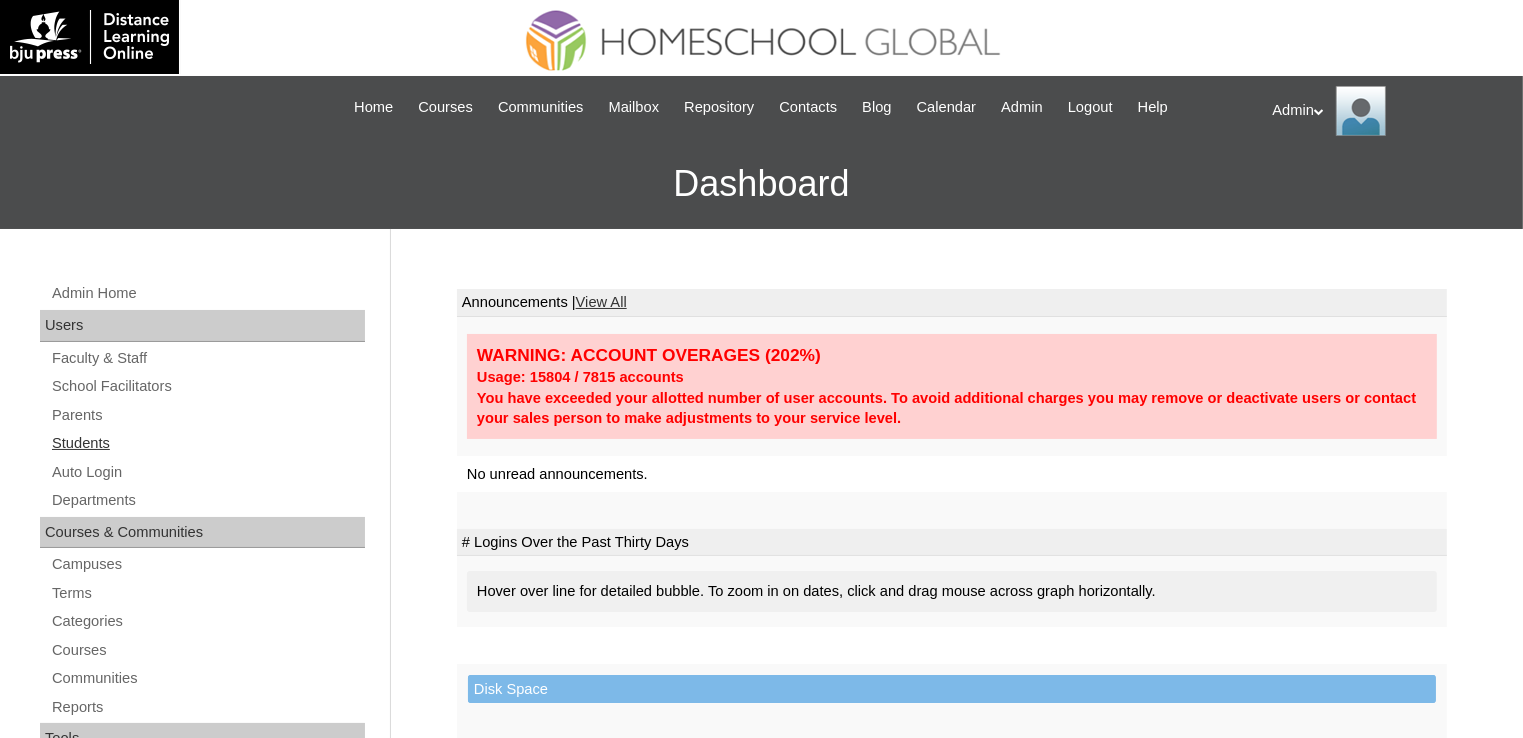 click on "Students" at bounding box center (207, 443) 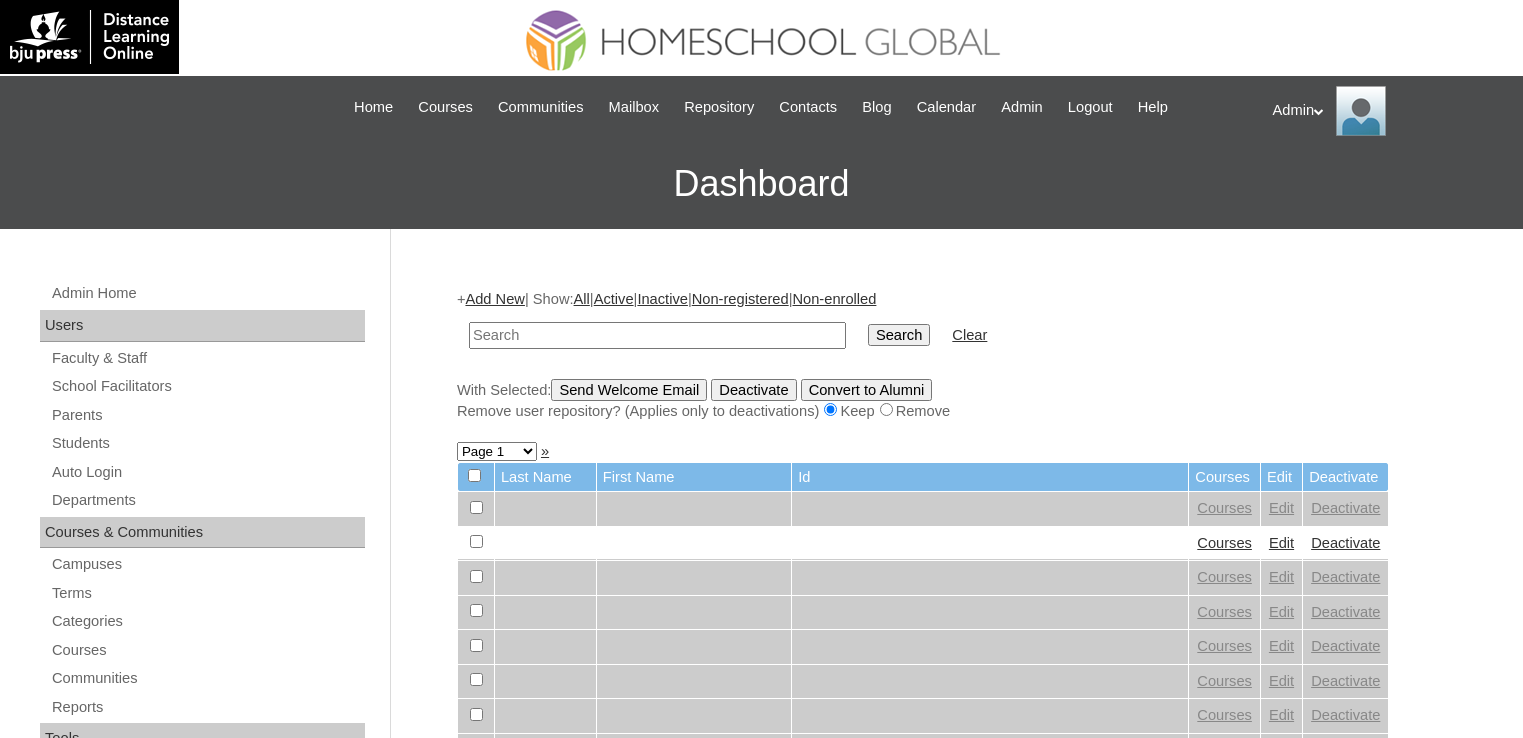 scroll, scrollTop: 0, scrollLeft: 0, axis: both 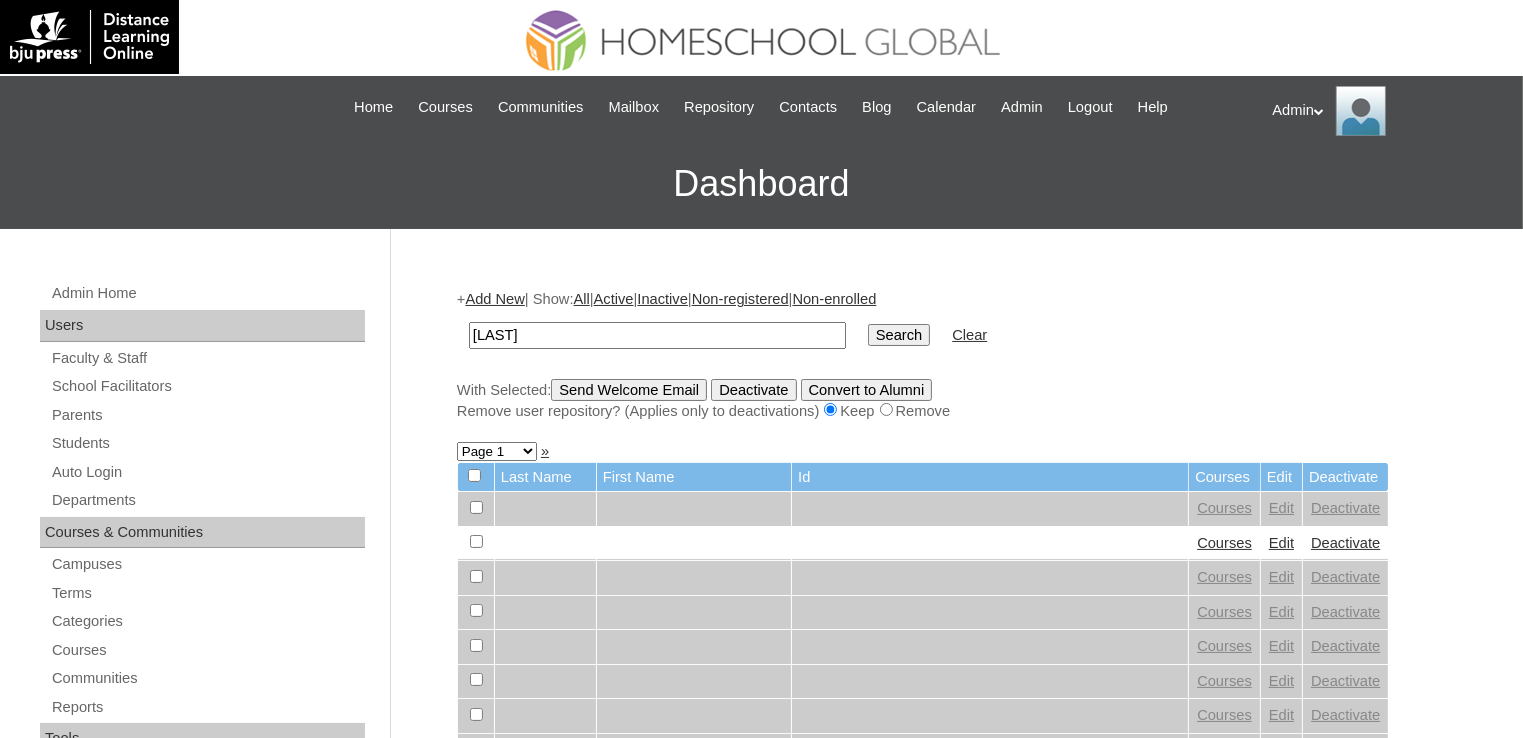 type on "khiara" 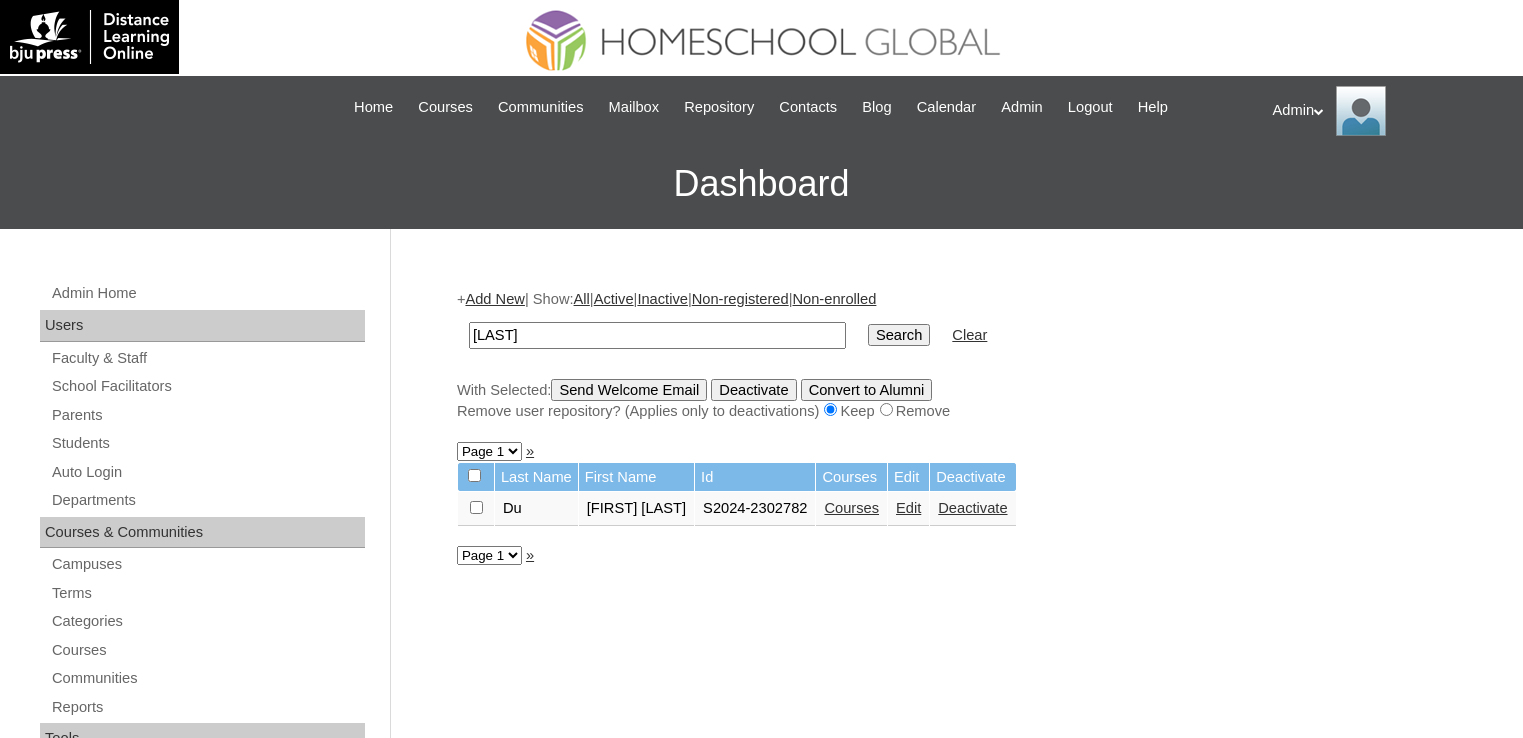 scroll, scrollTop: 0, scrollLeft: 0, axis: both 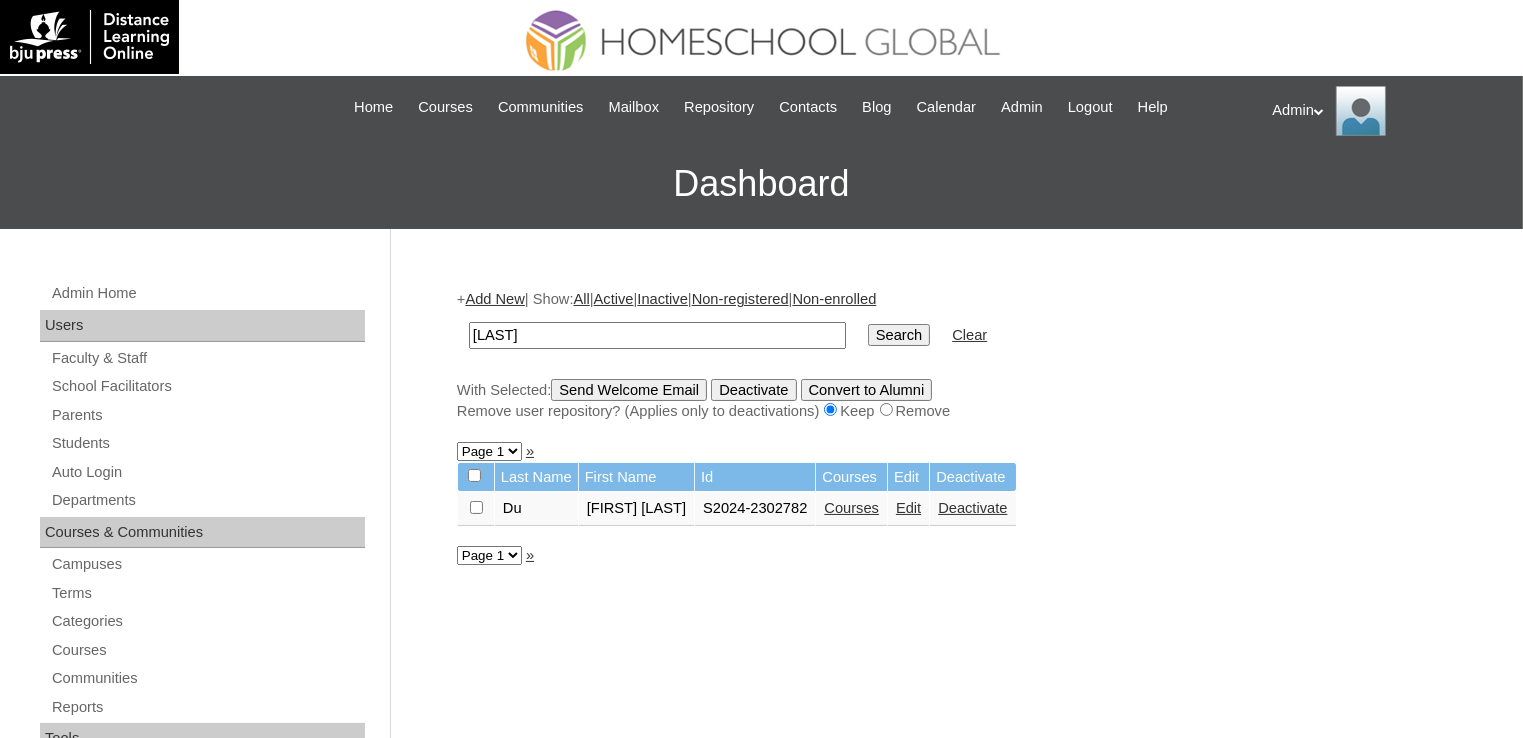 click on "Courses" at bounding box center (851, 508) 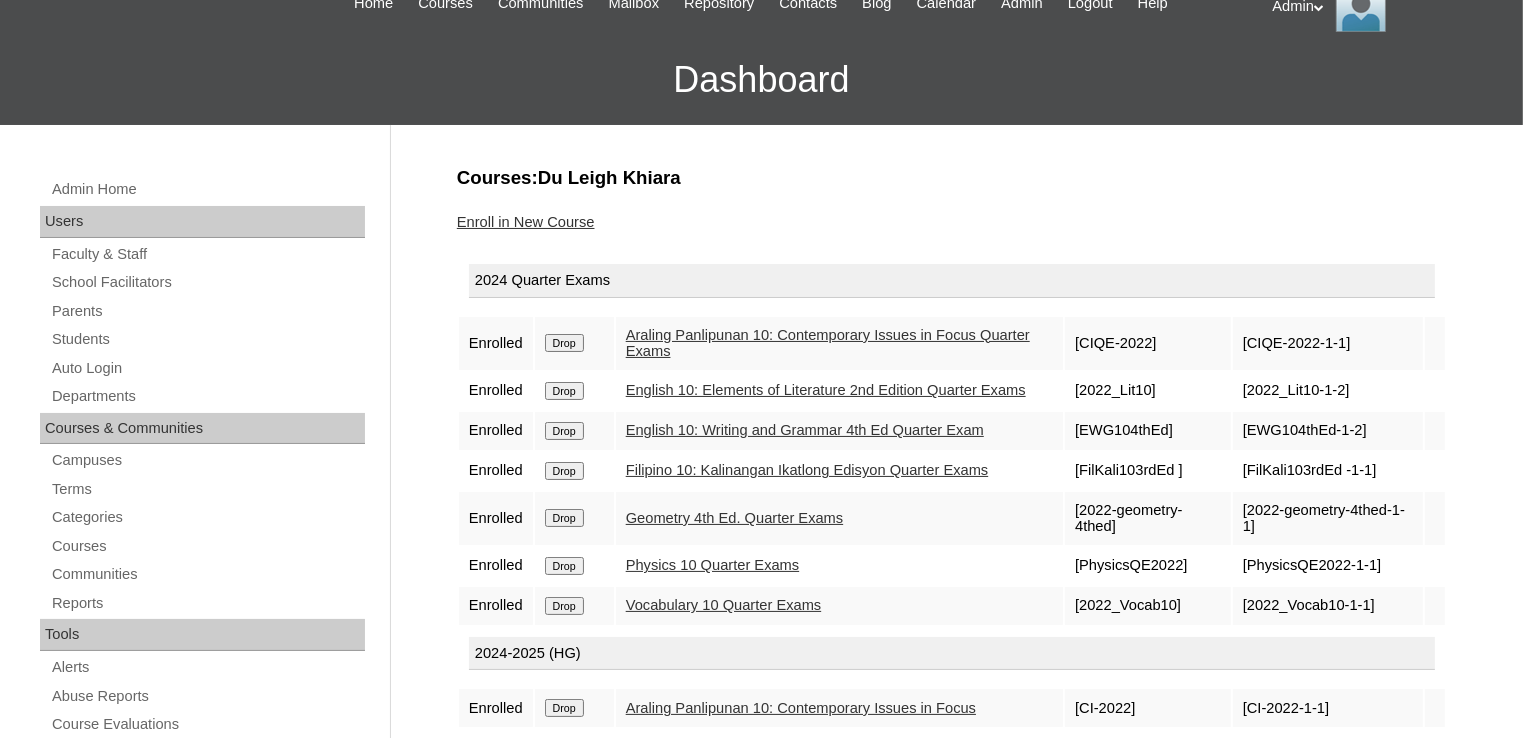 scroll, scrollTop: 106, scrollLeft: 0, axis: vertical 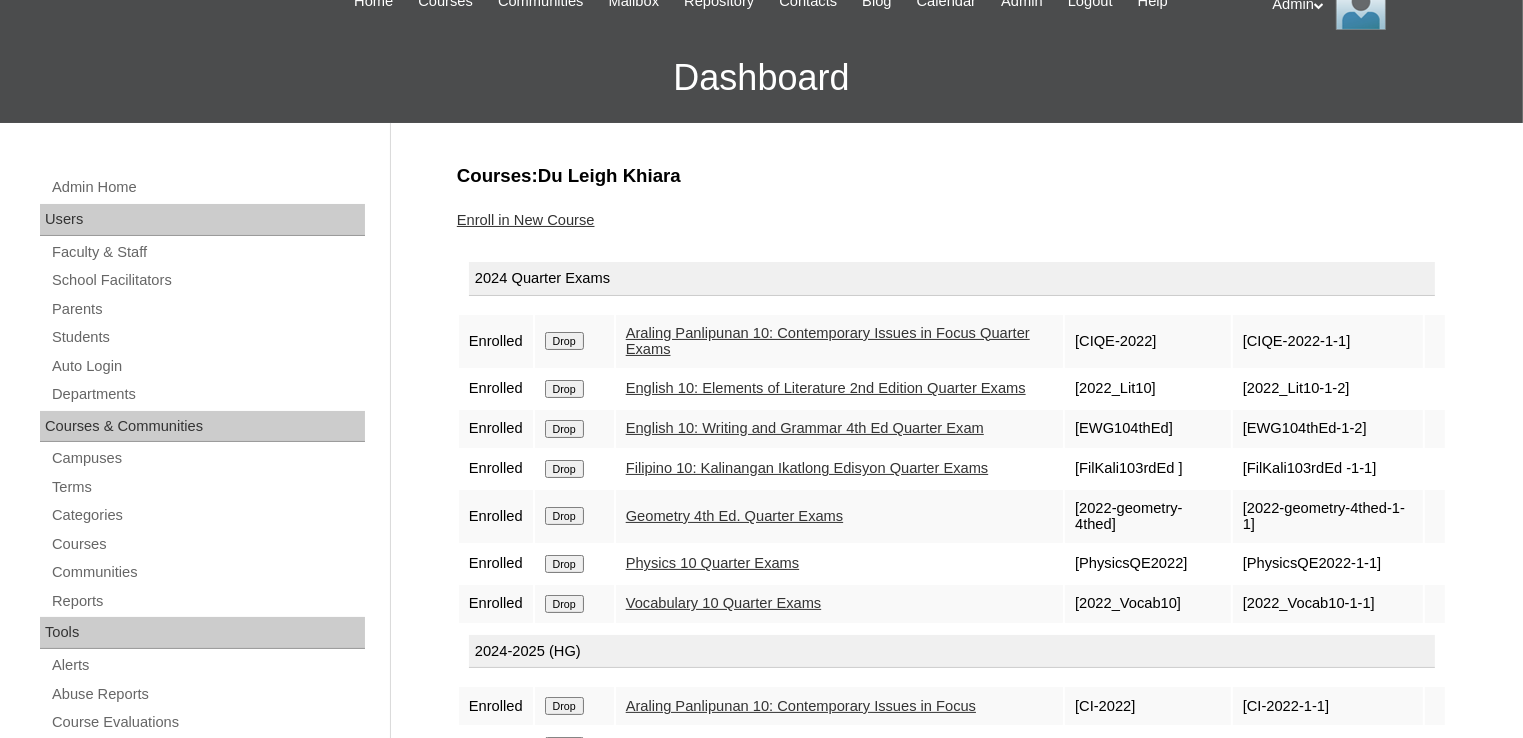 click on "Araling Panlipunan 10: Contemporary Issues in Focus Quarter Exams" at bounding box center (828, 341) 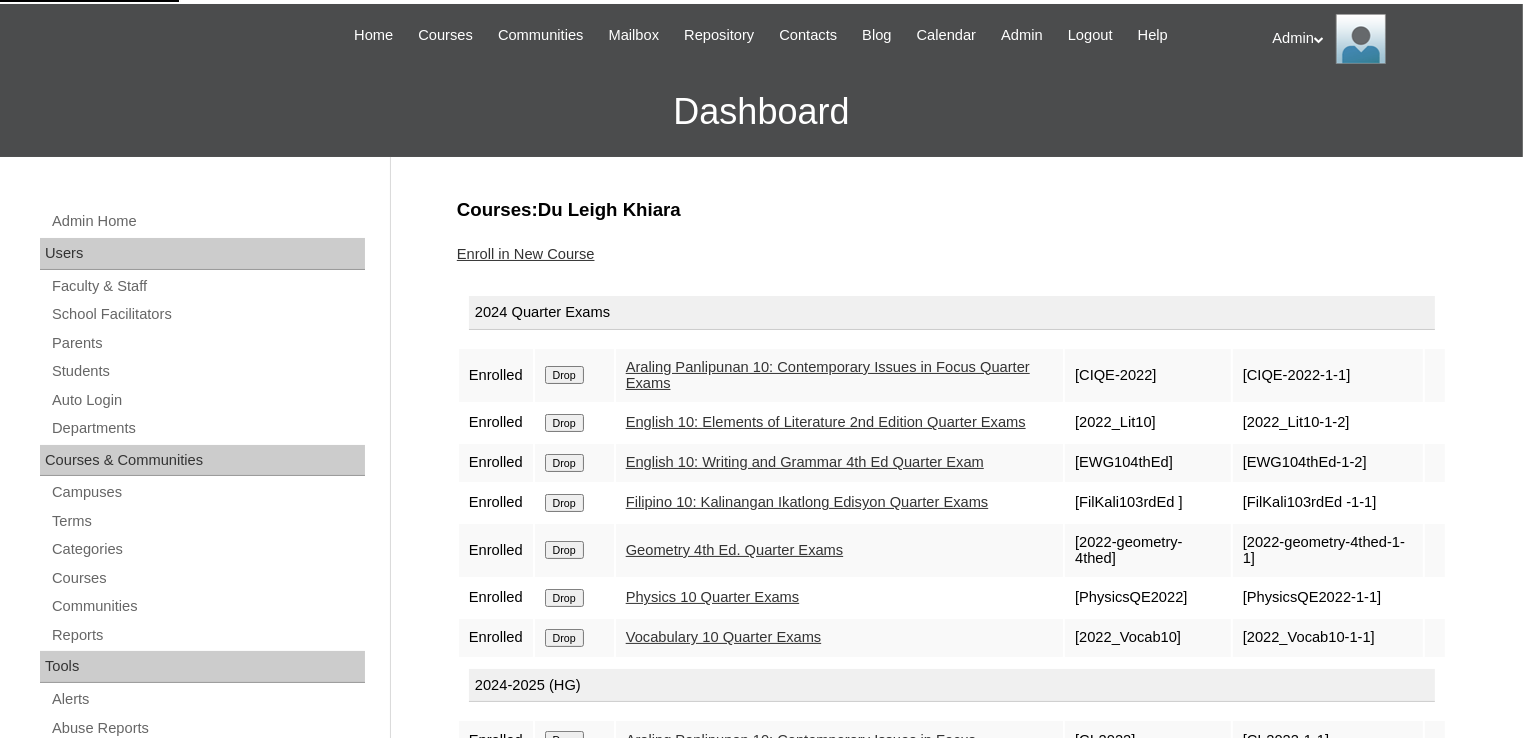 scroll, scrollTop: 167, scrollLeft: 0, axis: vertical 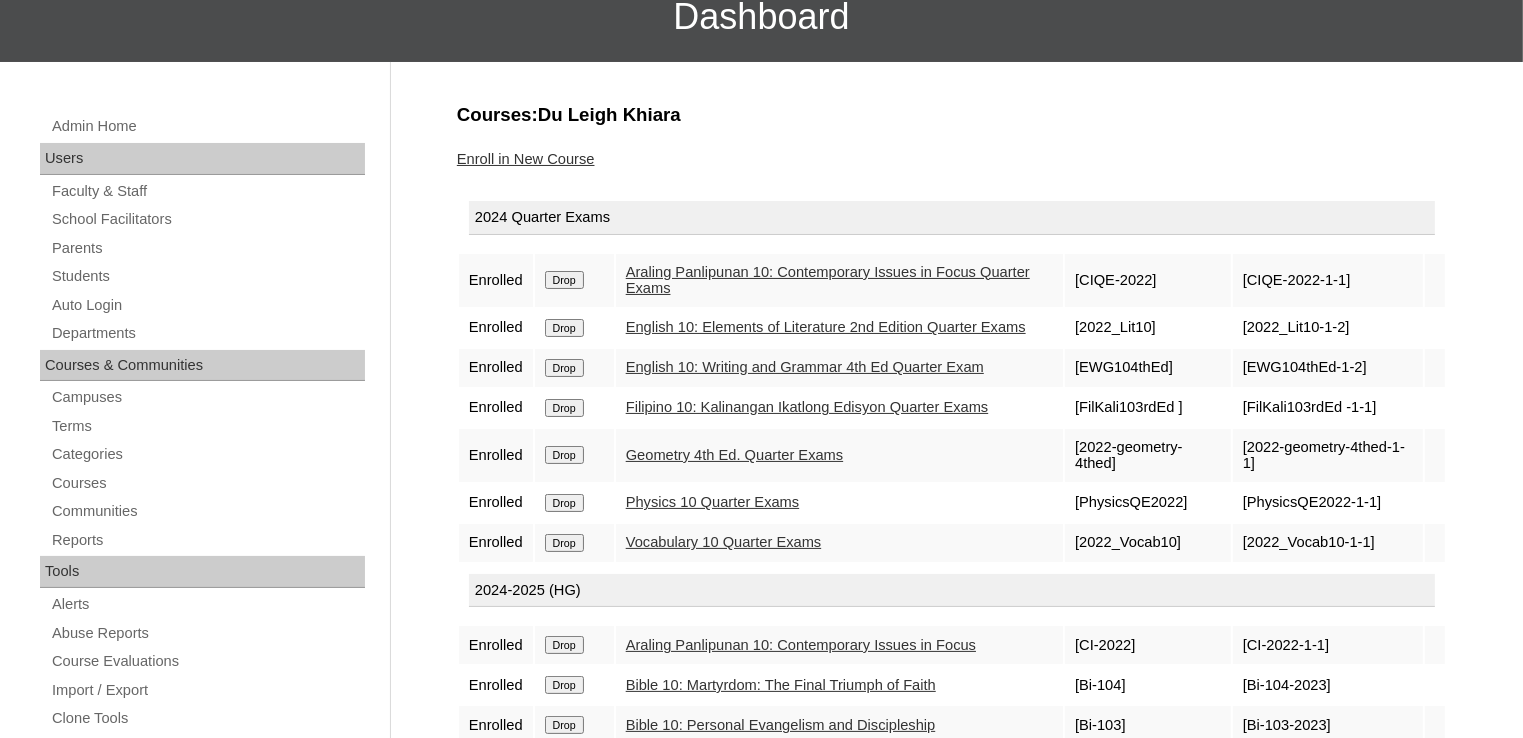 click on "English 10: Writing and Grammar 4th Ed Quarter Exam" at bounding box center (805, 367) 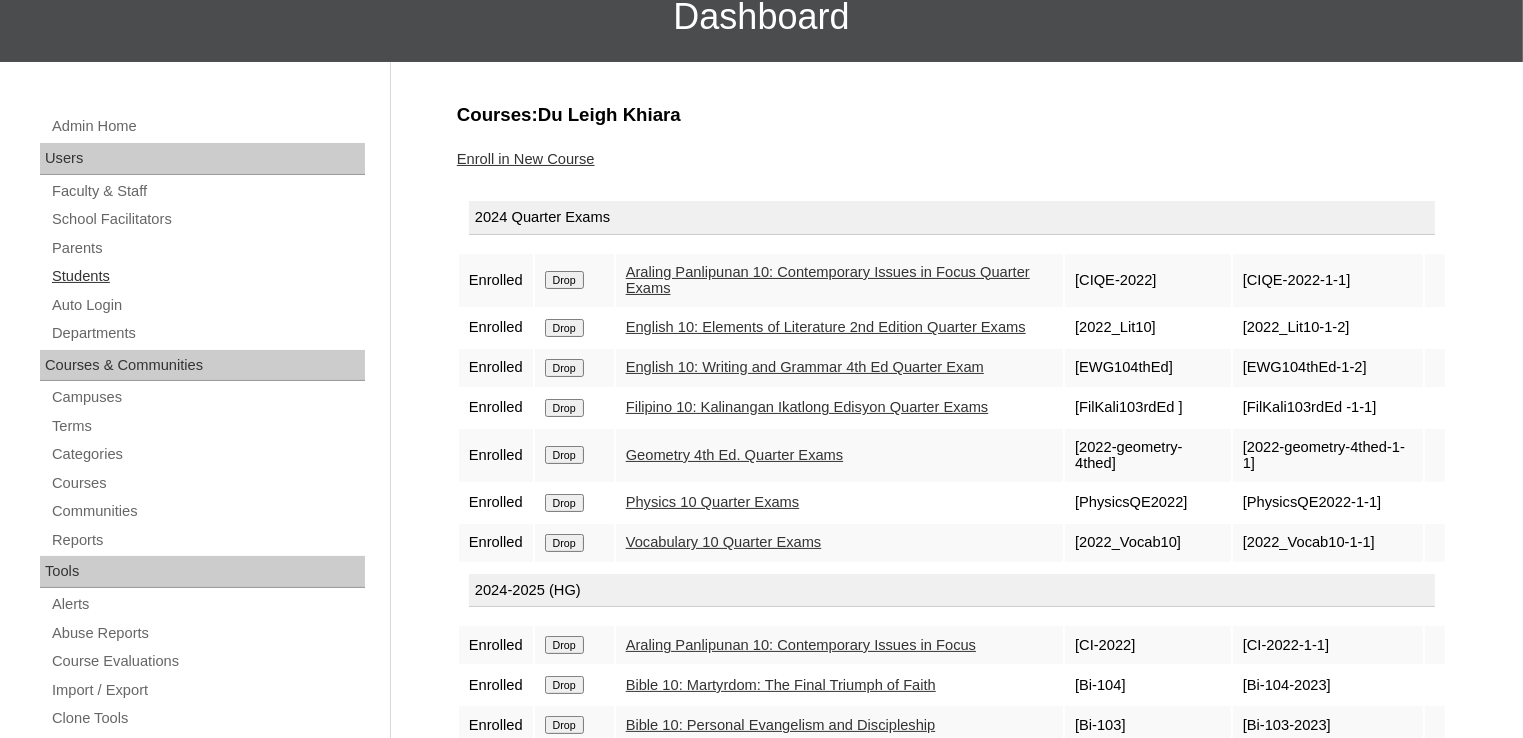 click on "Students" at bounding box center [207, 276] 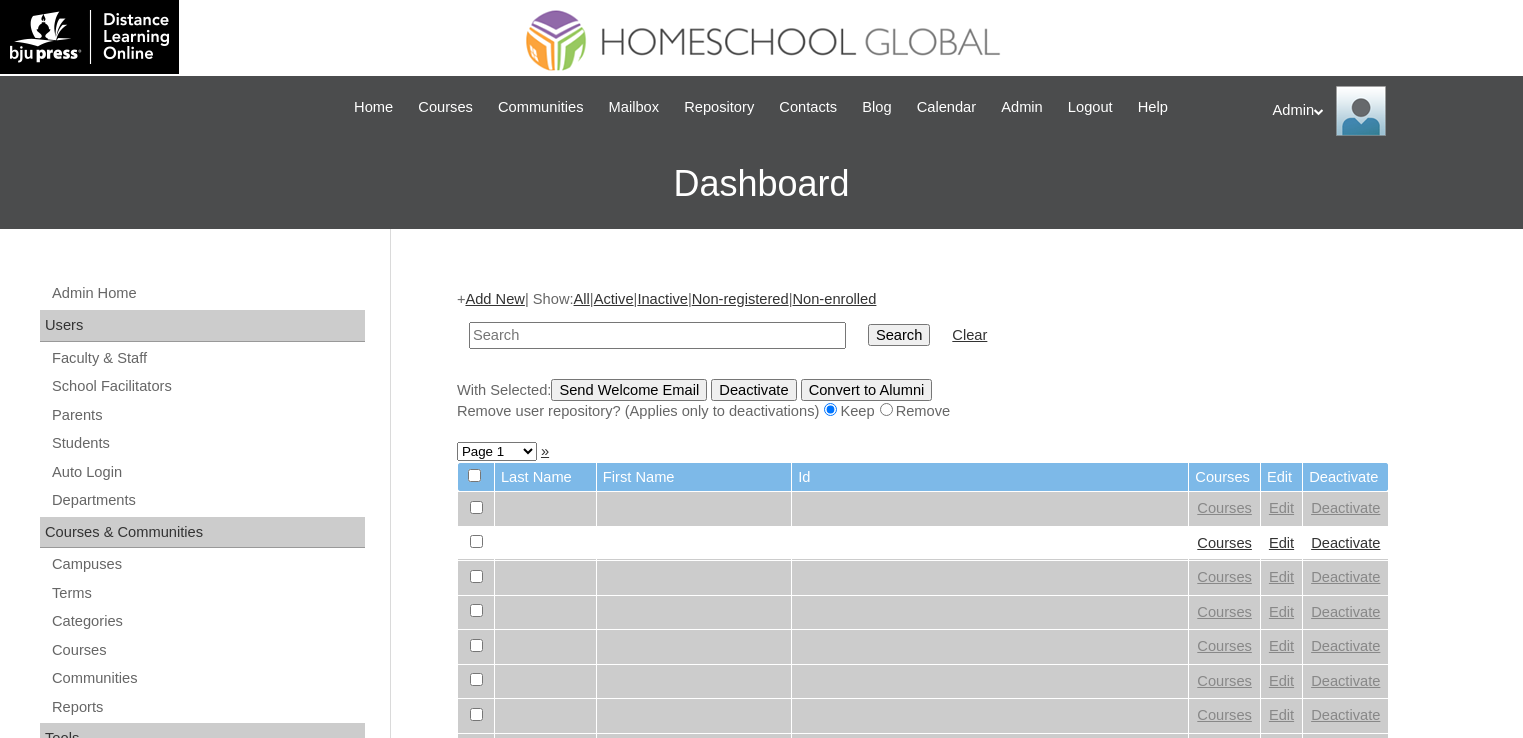 scroll, scrollTop: 0, scrollLeft: 0, axis: both 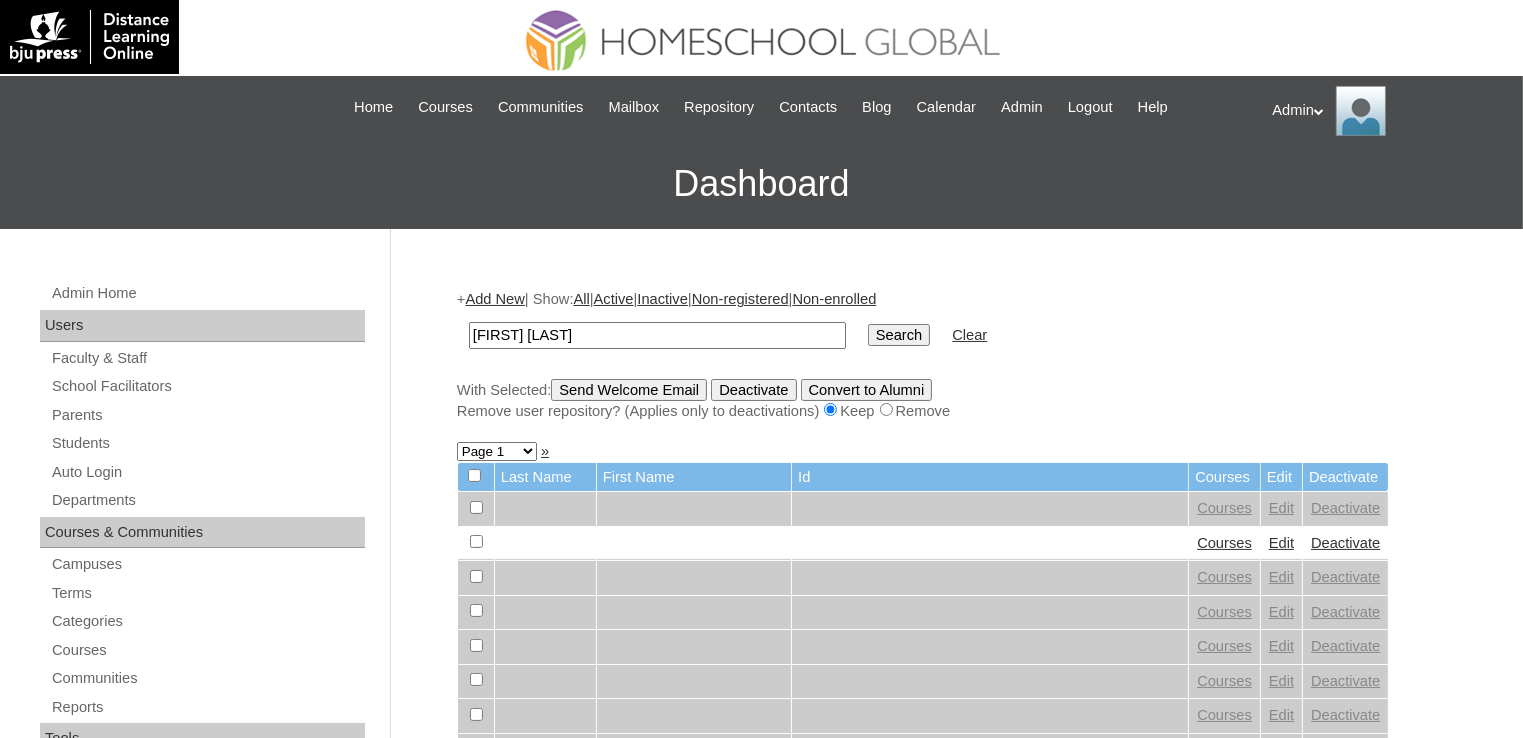 type on "Rujean Angelo" 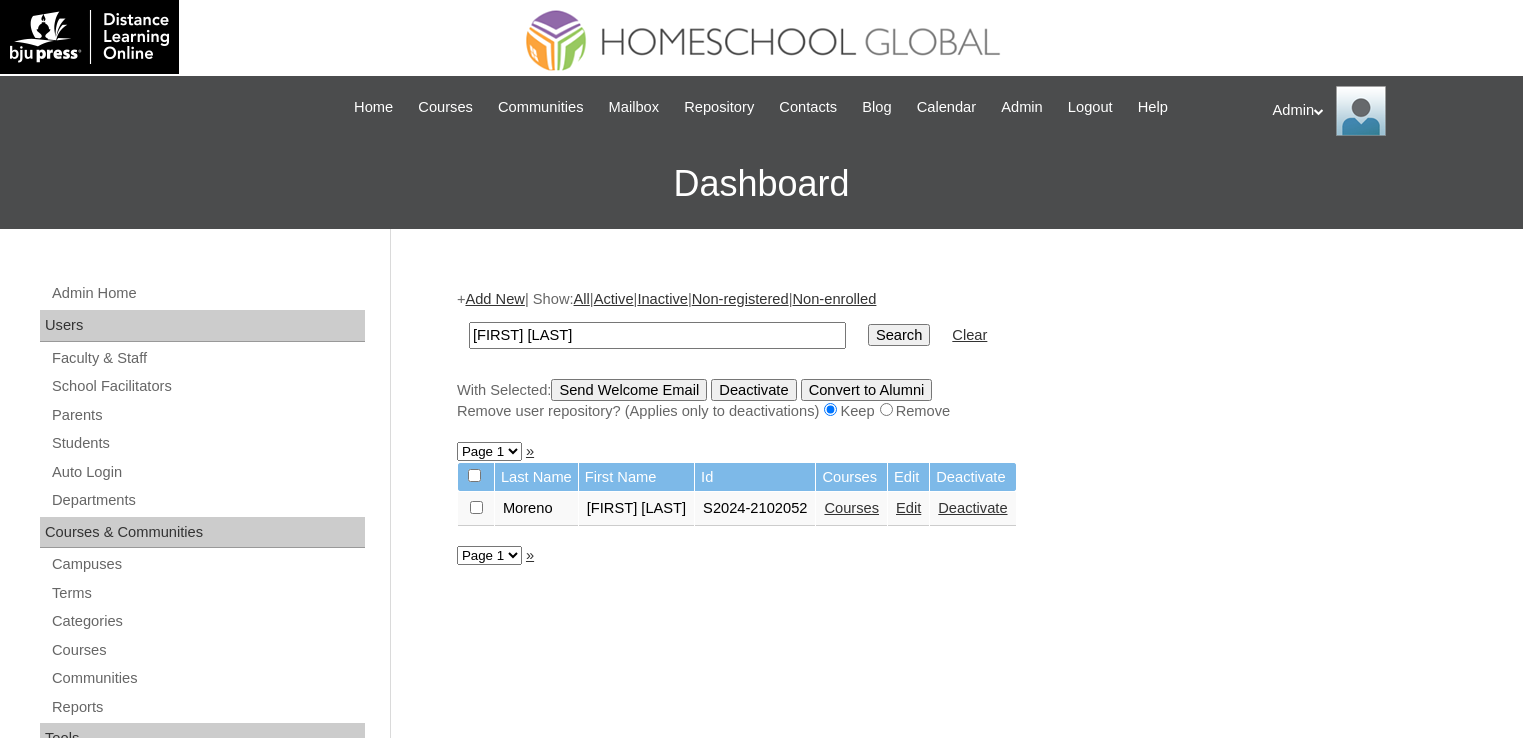 scroll, scrollTop: 0, scrollLeft: 0, axis: both 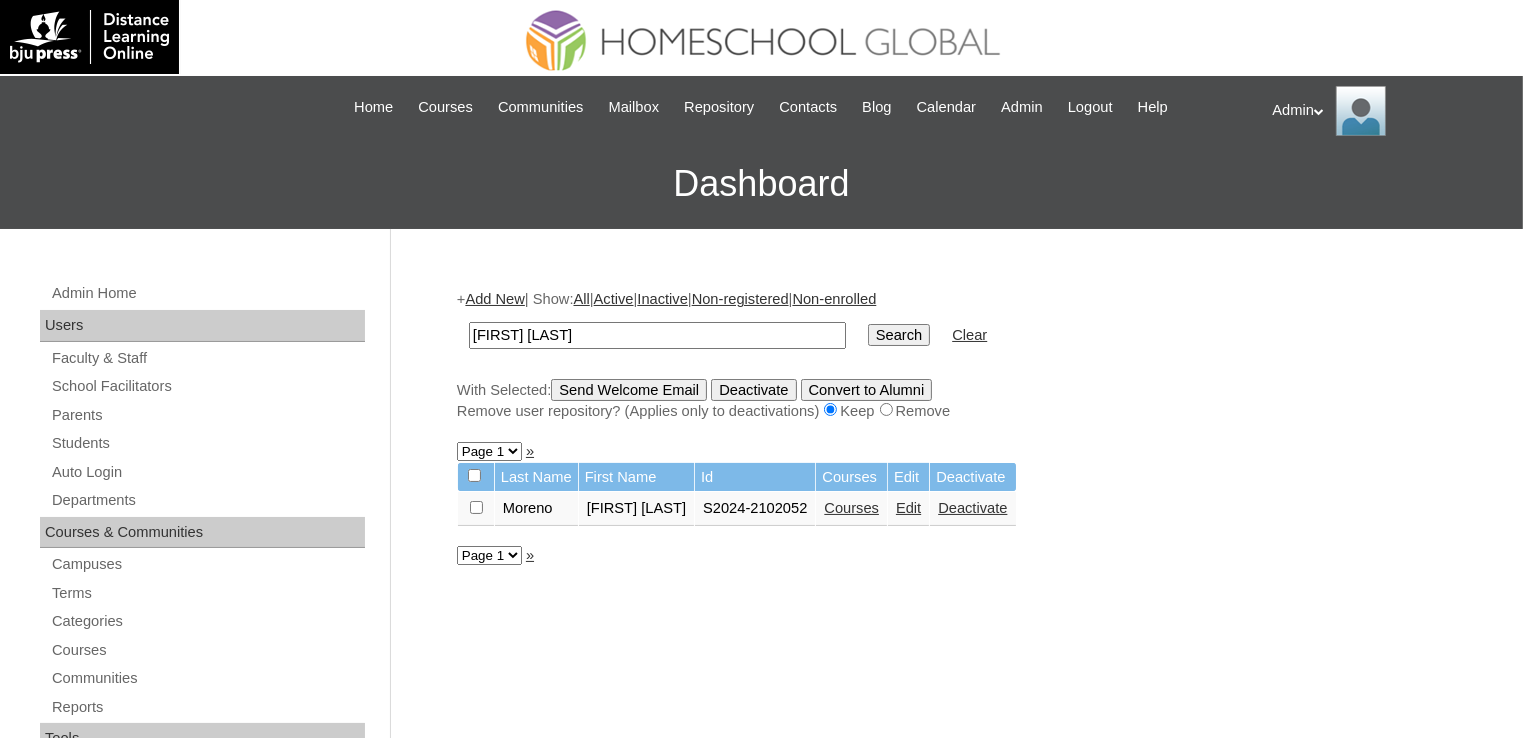 click on "Courses" at bounding box center (851, 508) 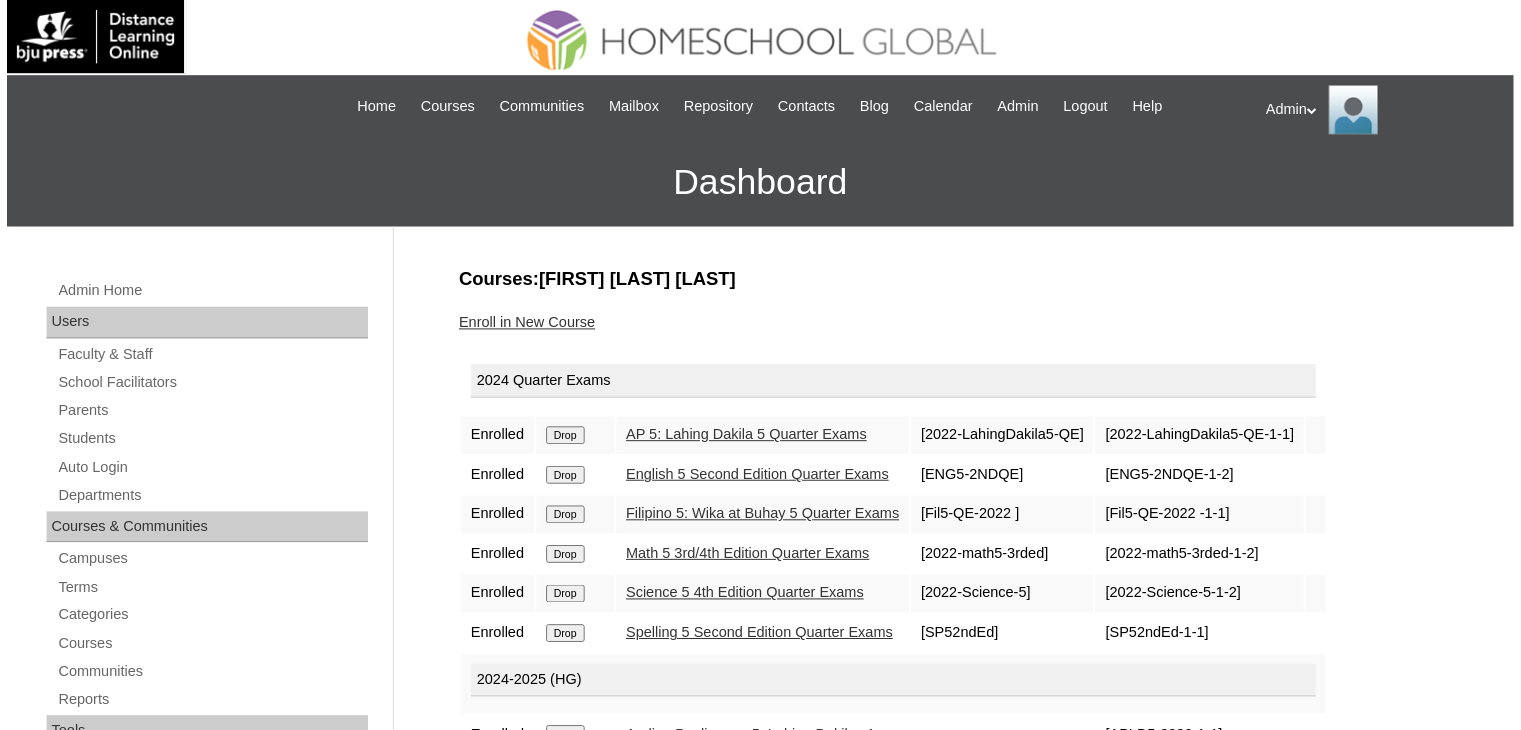 scroll, scrollTop: 0, scrollLeft: 0, axis: both 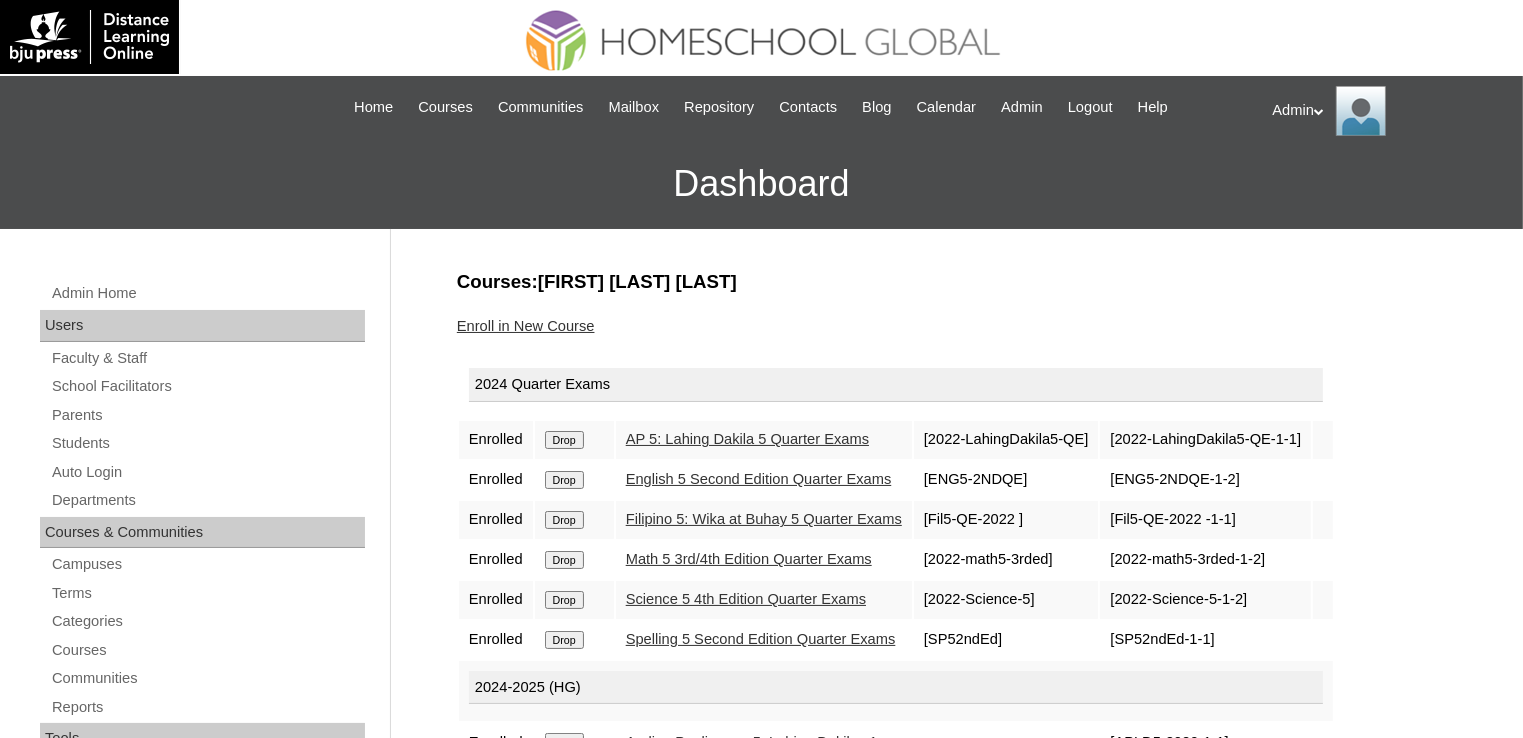 click on "AP 5: Lahing Dakila 5 Quarter Exams" at bounding box center (747, 439) 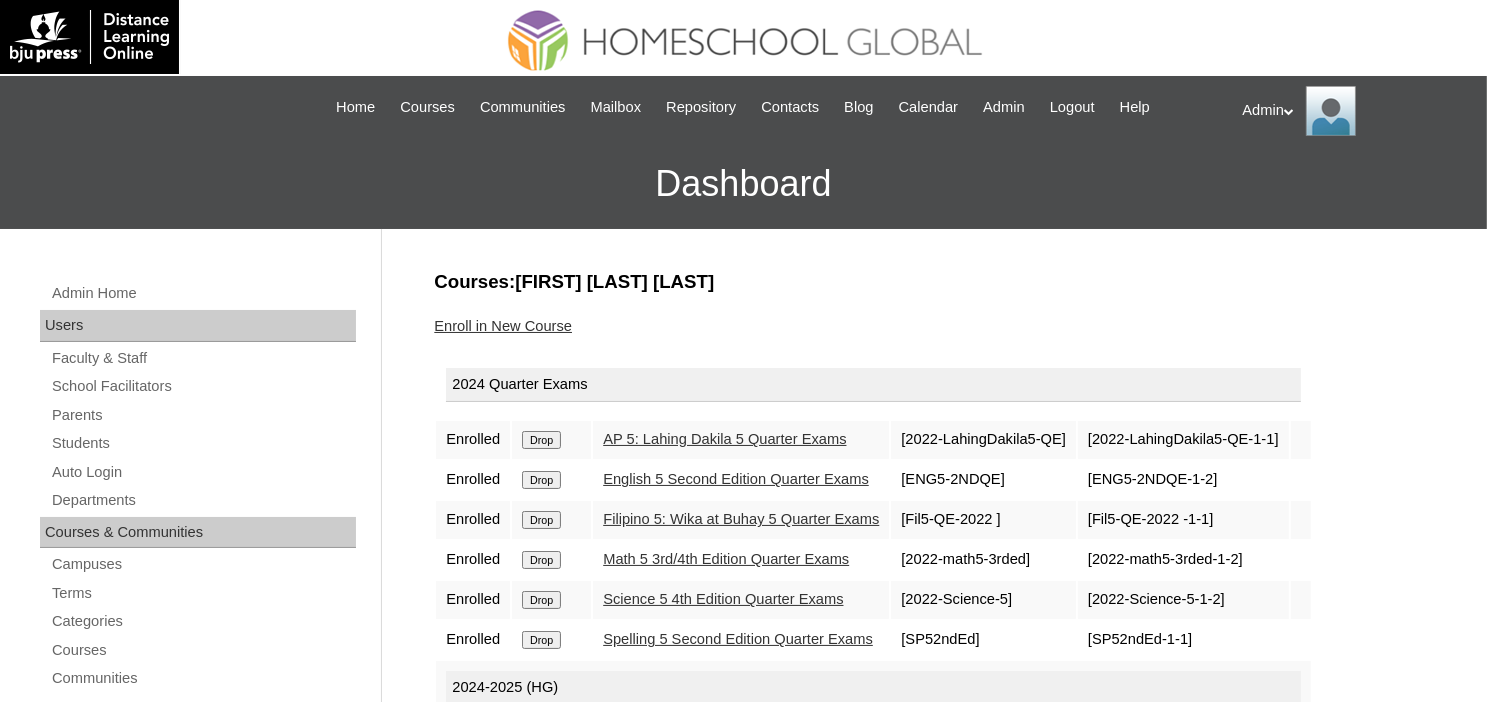 click on "AP 5: Lahing Dakila 5 Quarter Exams" at bounding box center (724, 439) 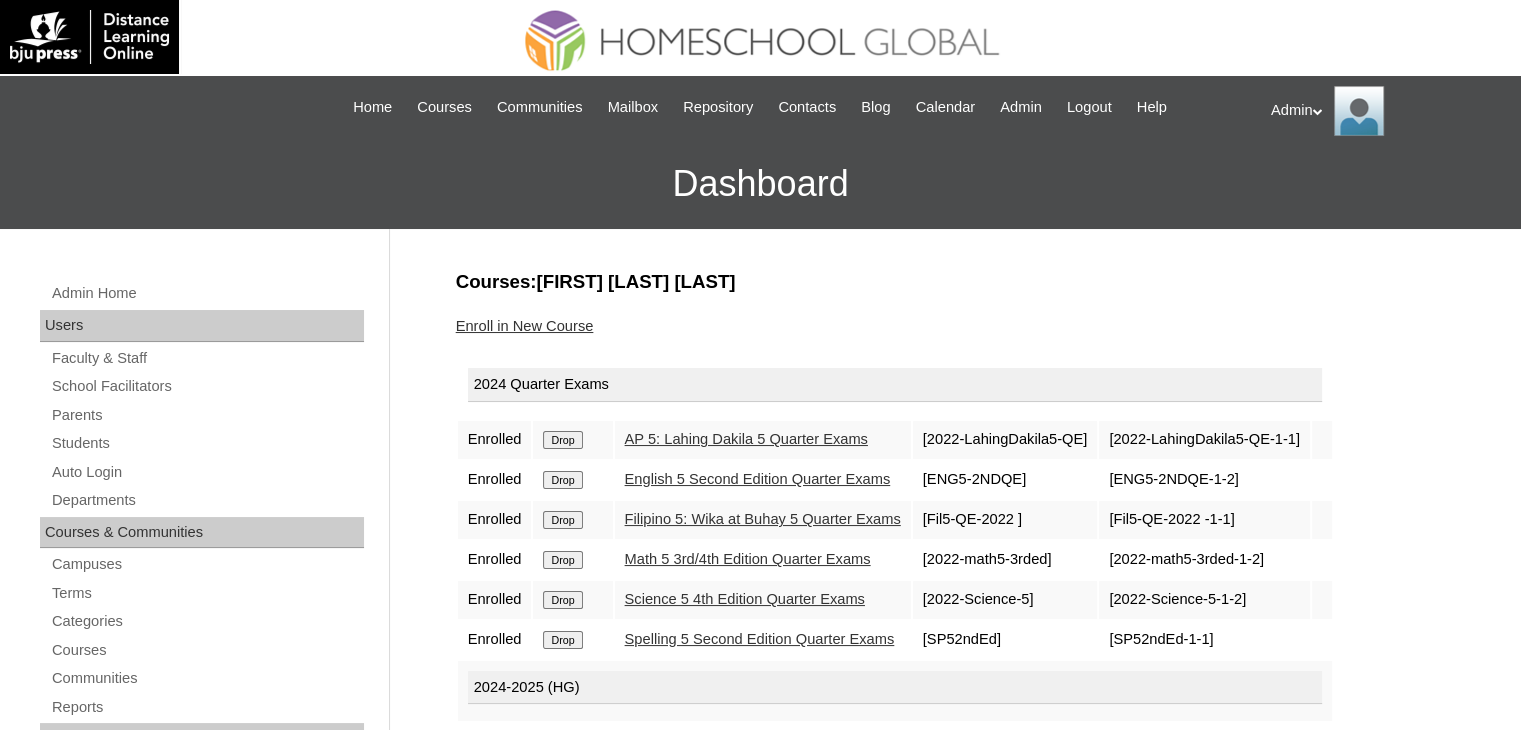 click on "Filipino 5: Wika at Buhay 5 Quarter Exams" at bounding box center [763, 519] 